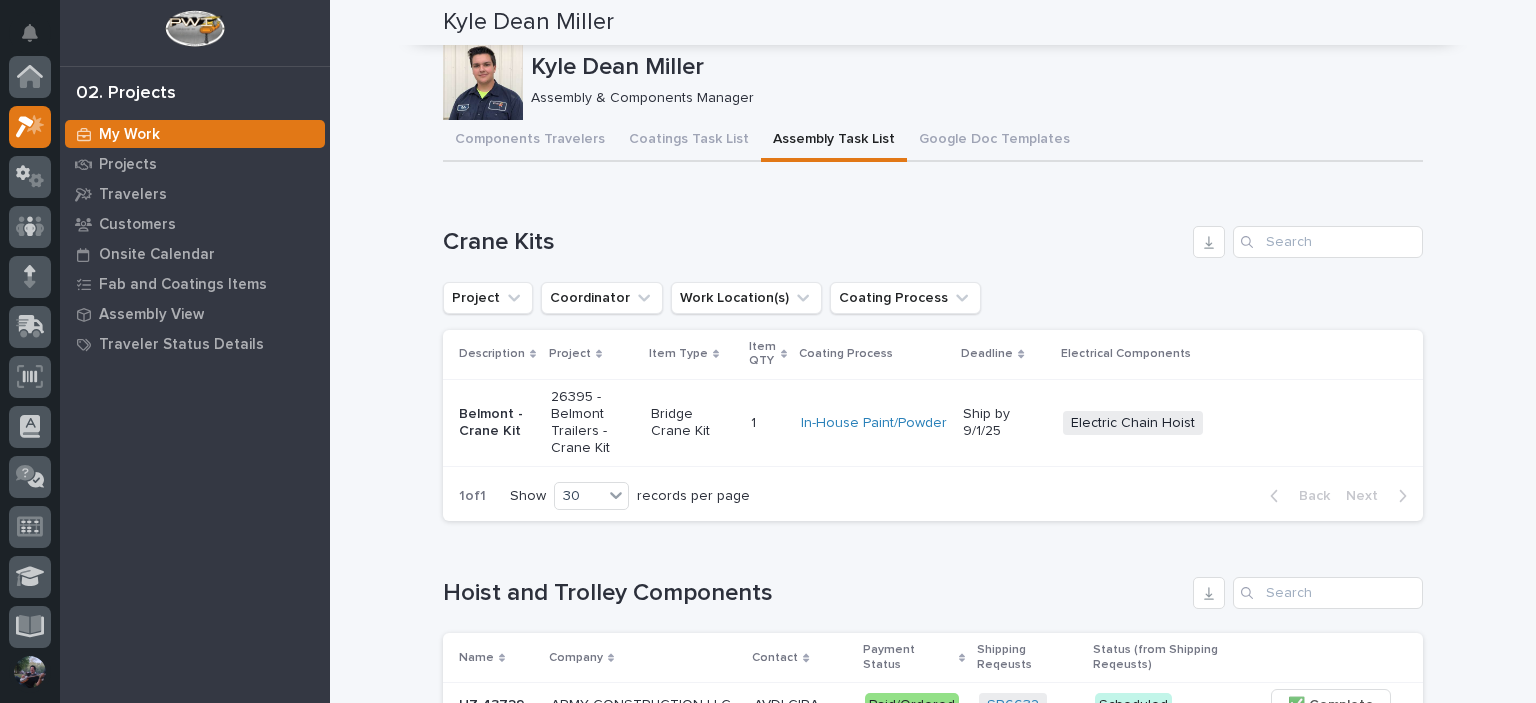 scroll, scrollTop: 0, scrollLeft: 0, axis: both 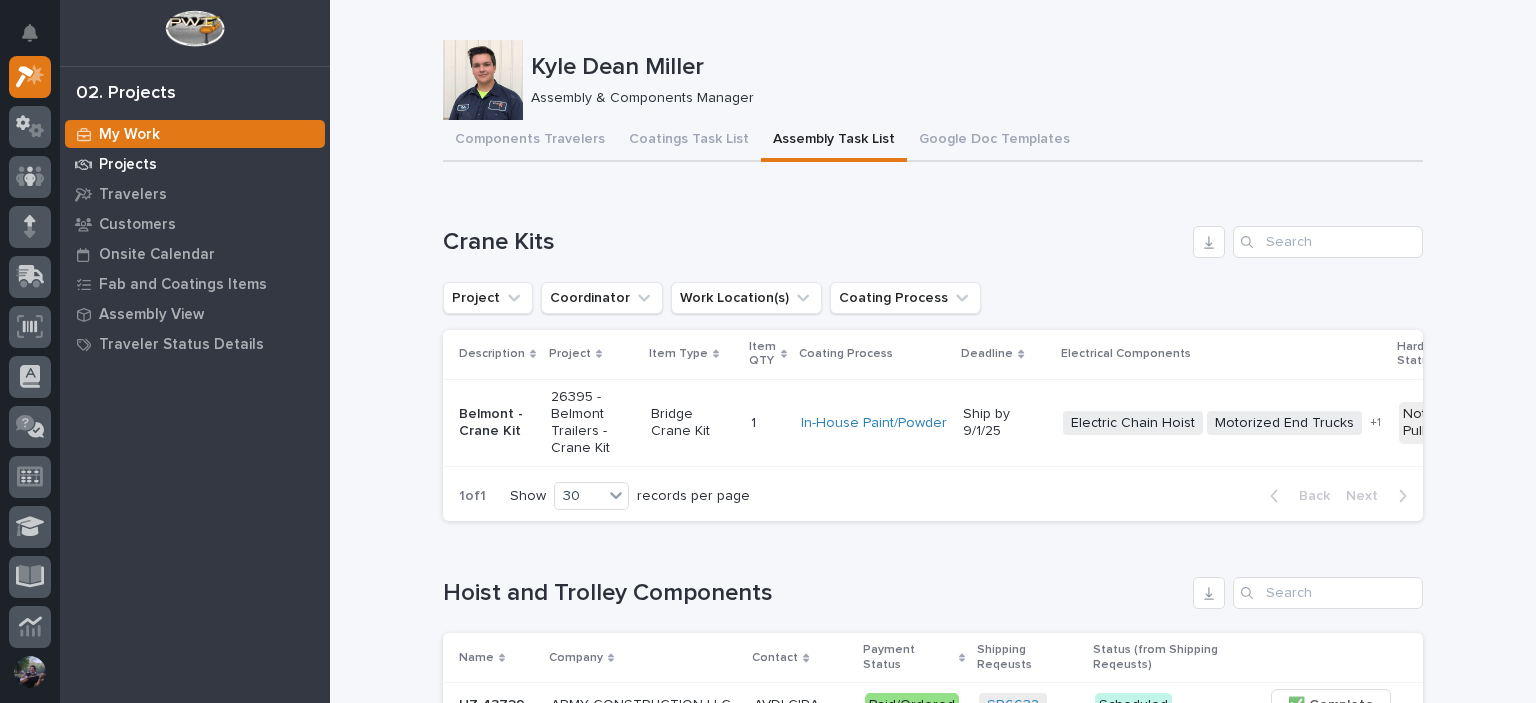 click on "Projects" at bounding box center [195, 164] 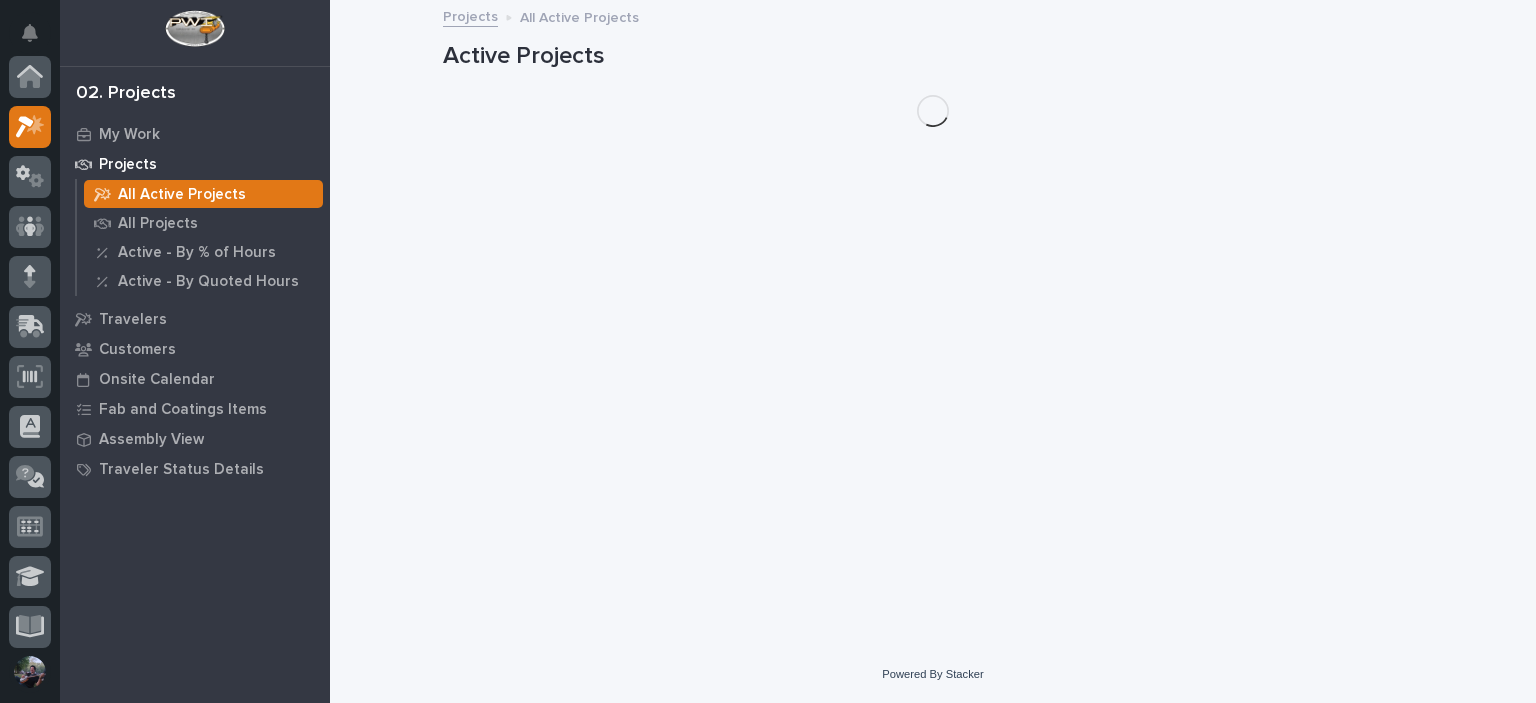 scroll, scrollTop: 50, scrollLeft: 0, axis: vertical 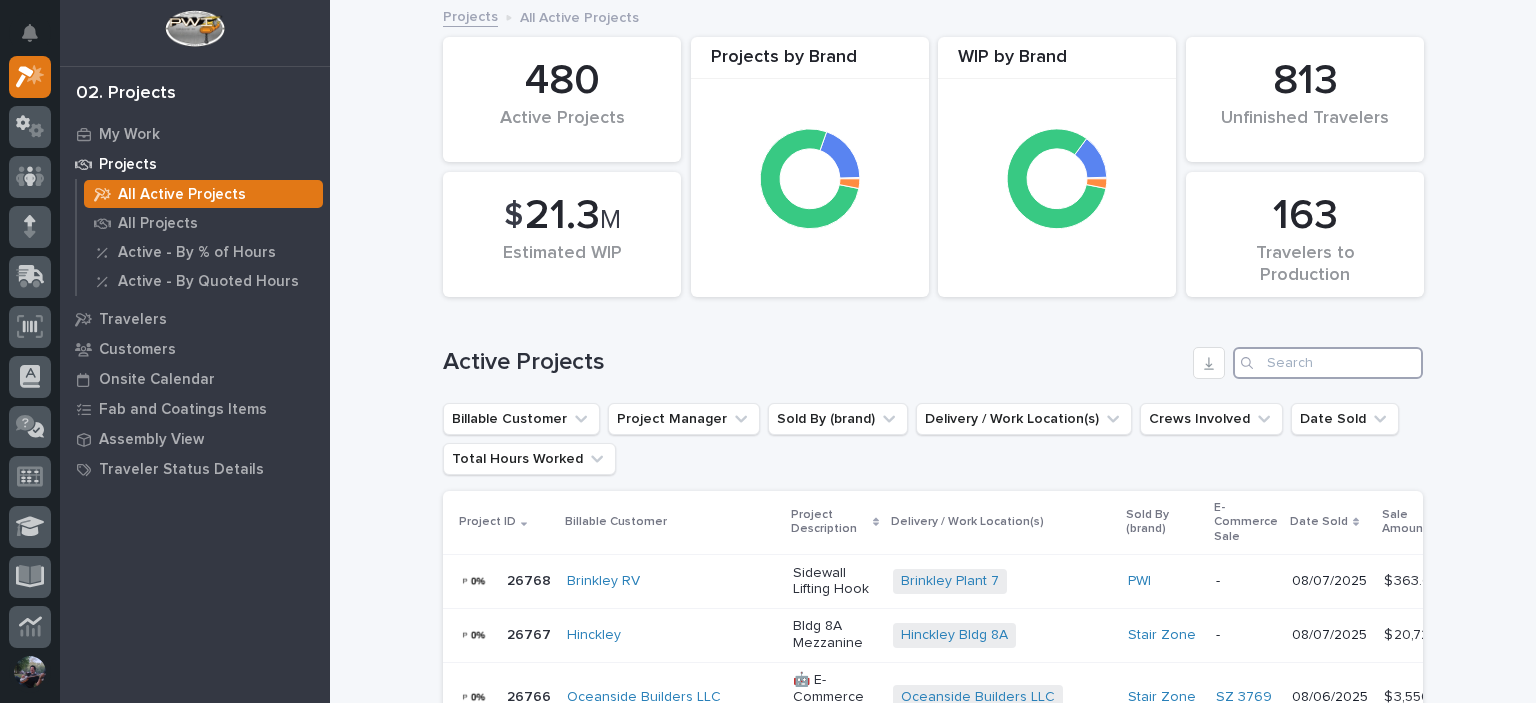 click at bounding box center (1328, 363) 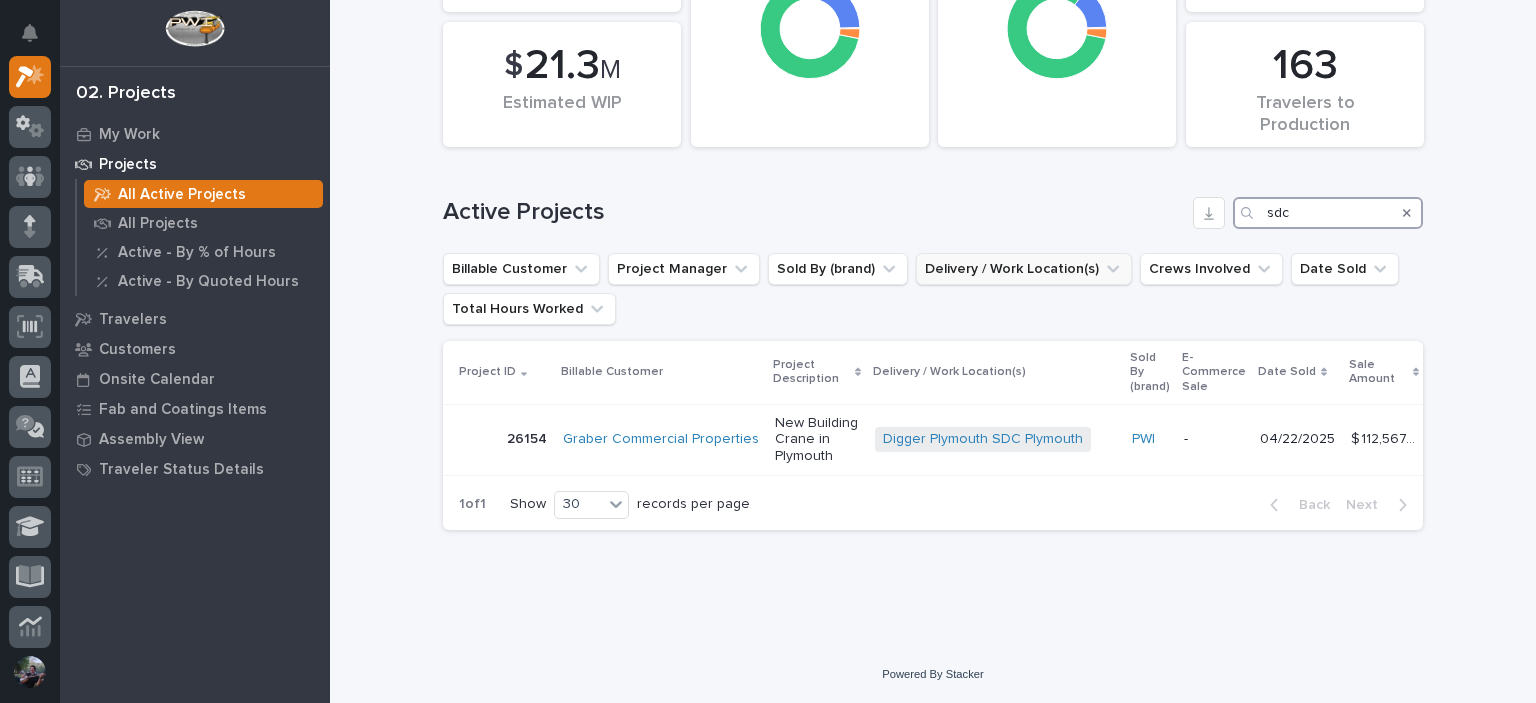 scroll, scrollTop: 164, scrollLeft: 0, axis: vertical 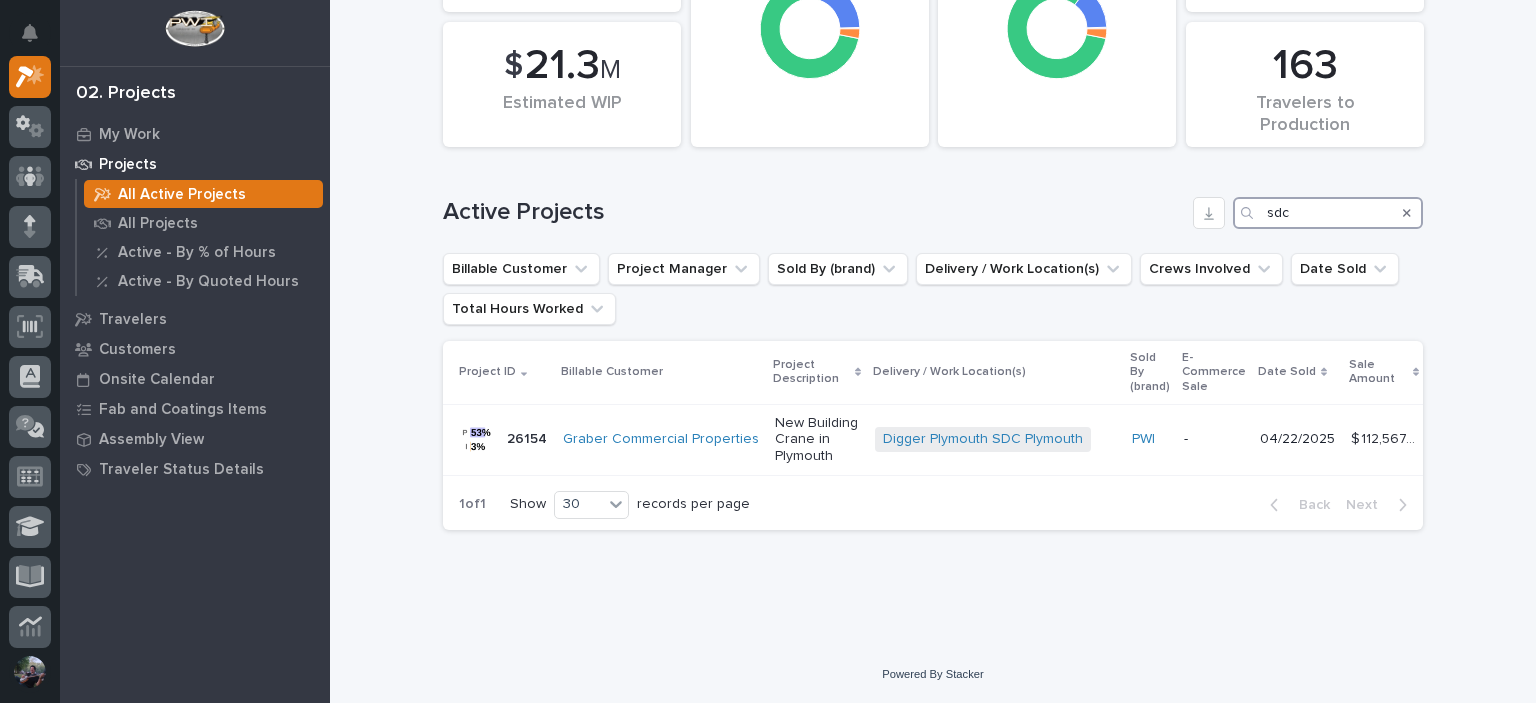 type on "sdc" 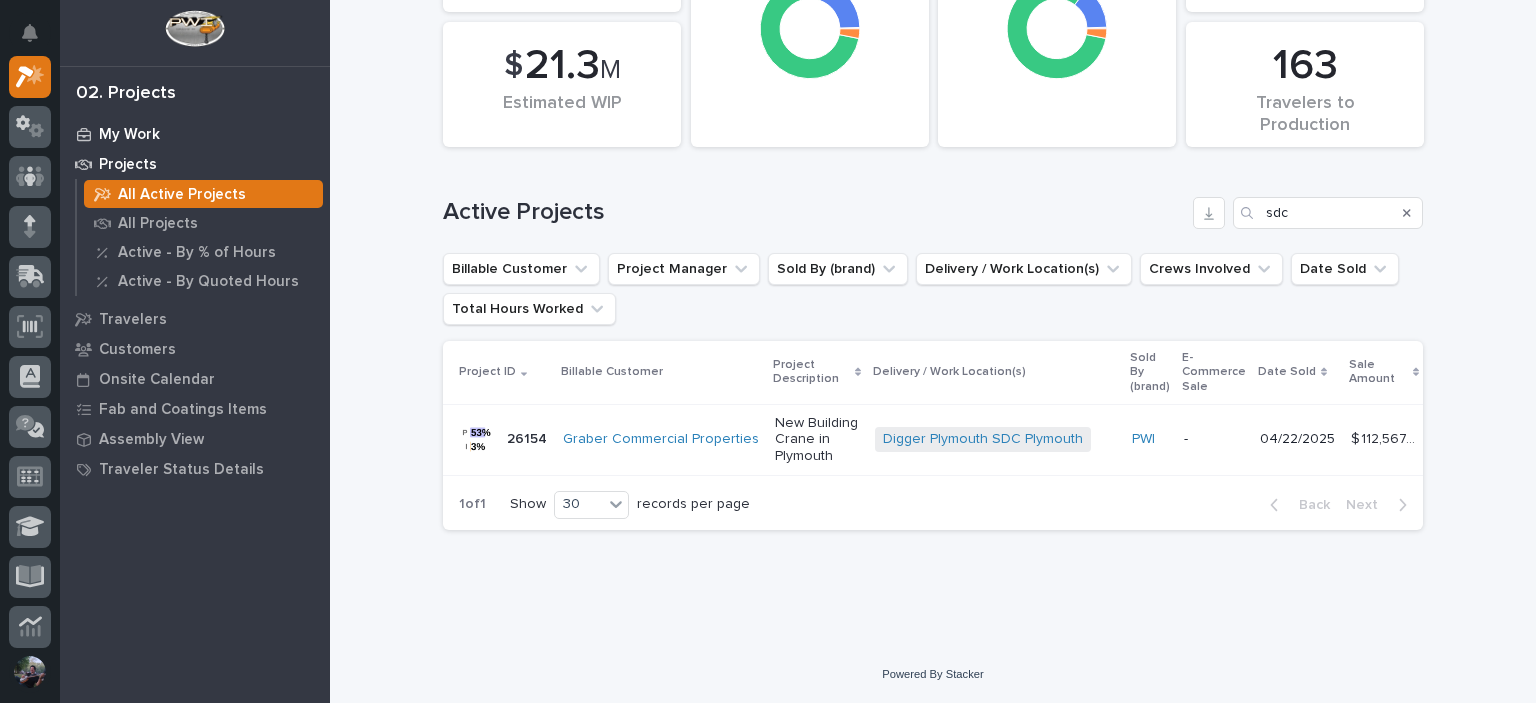 click on "My Work" at bounding box center [129, 135] 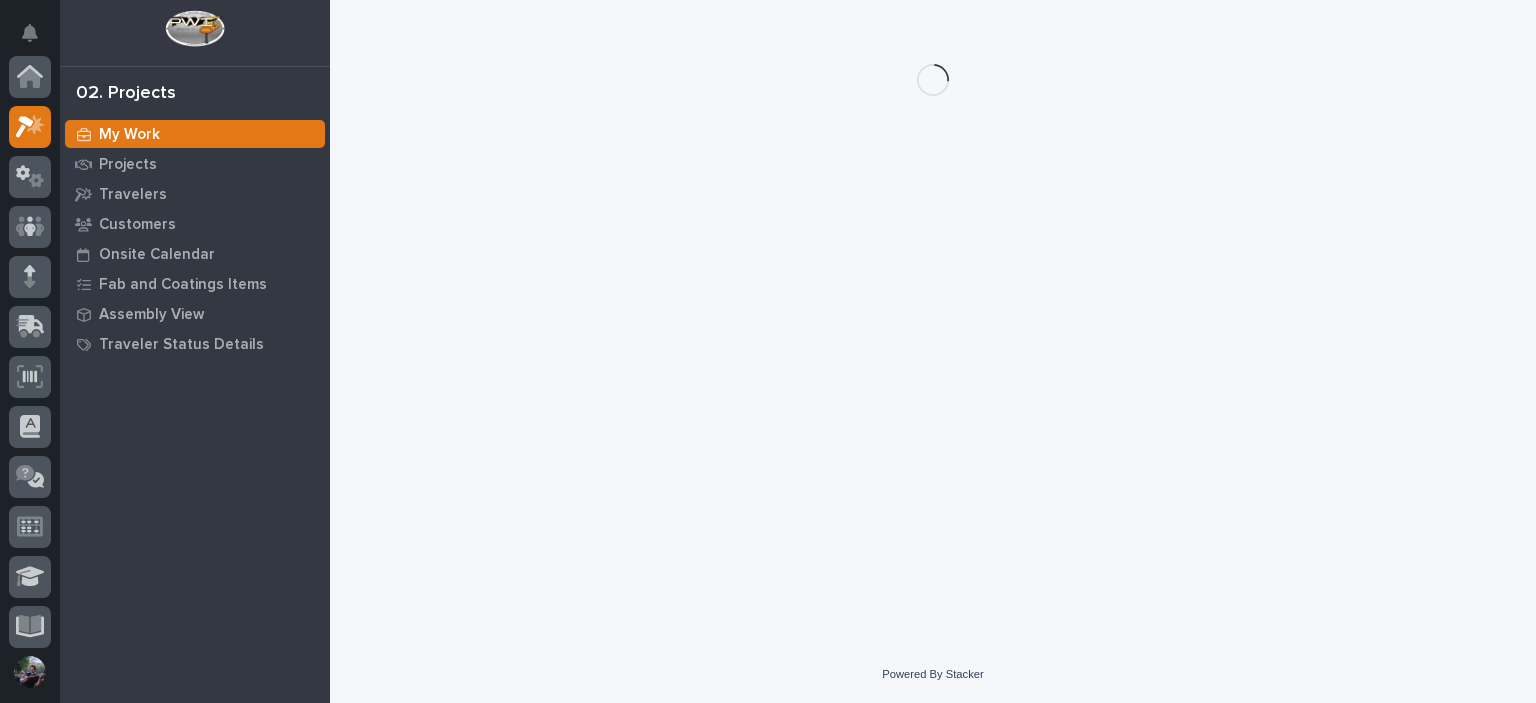 scroll, scrollTop: 0, scrollLeft: 0, axis: both 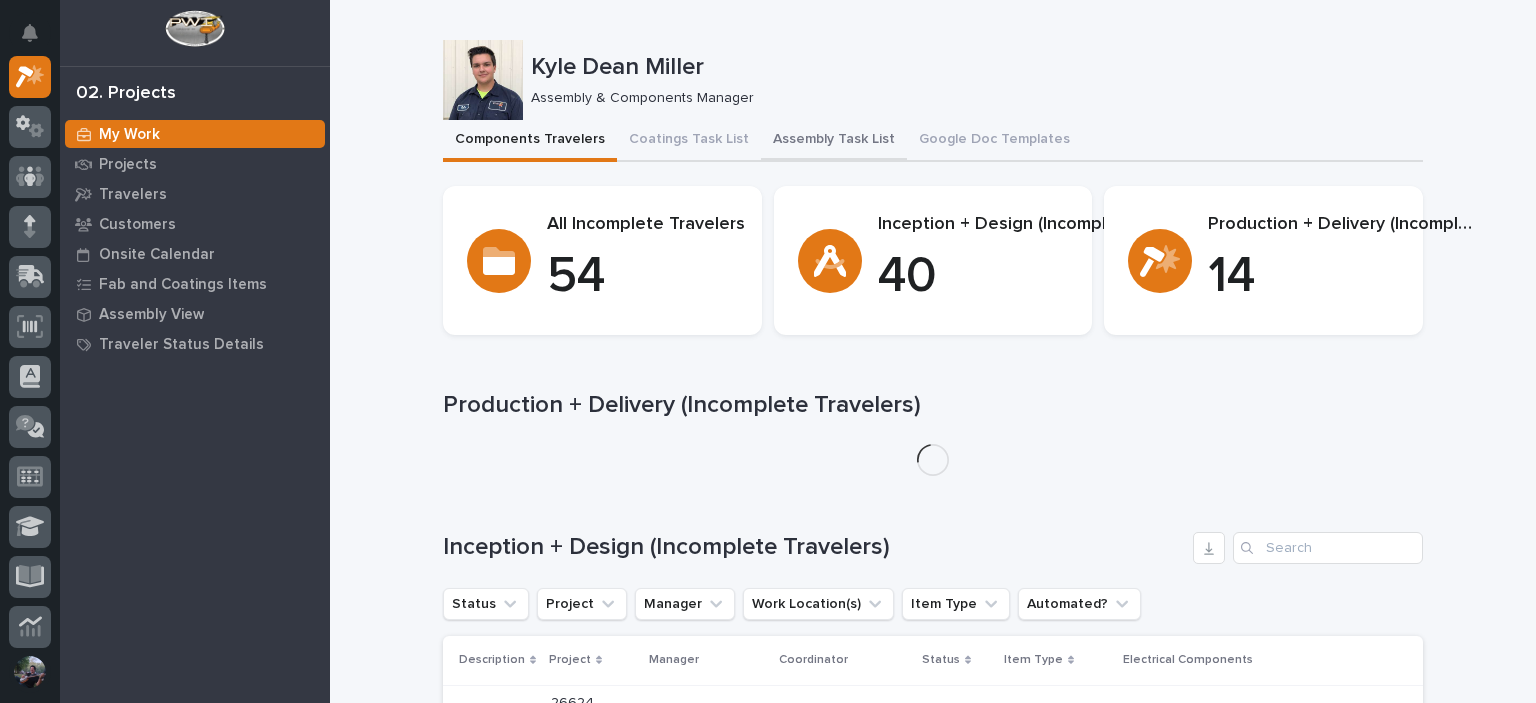 click on "Assembly Task List" at bounding box center [834, 141] 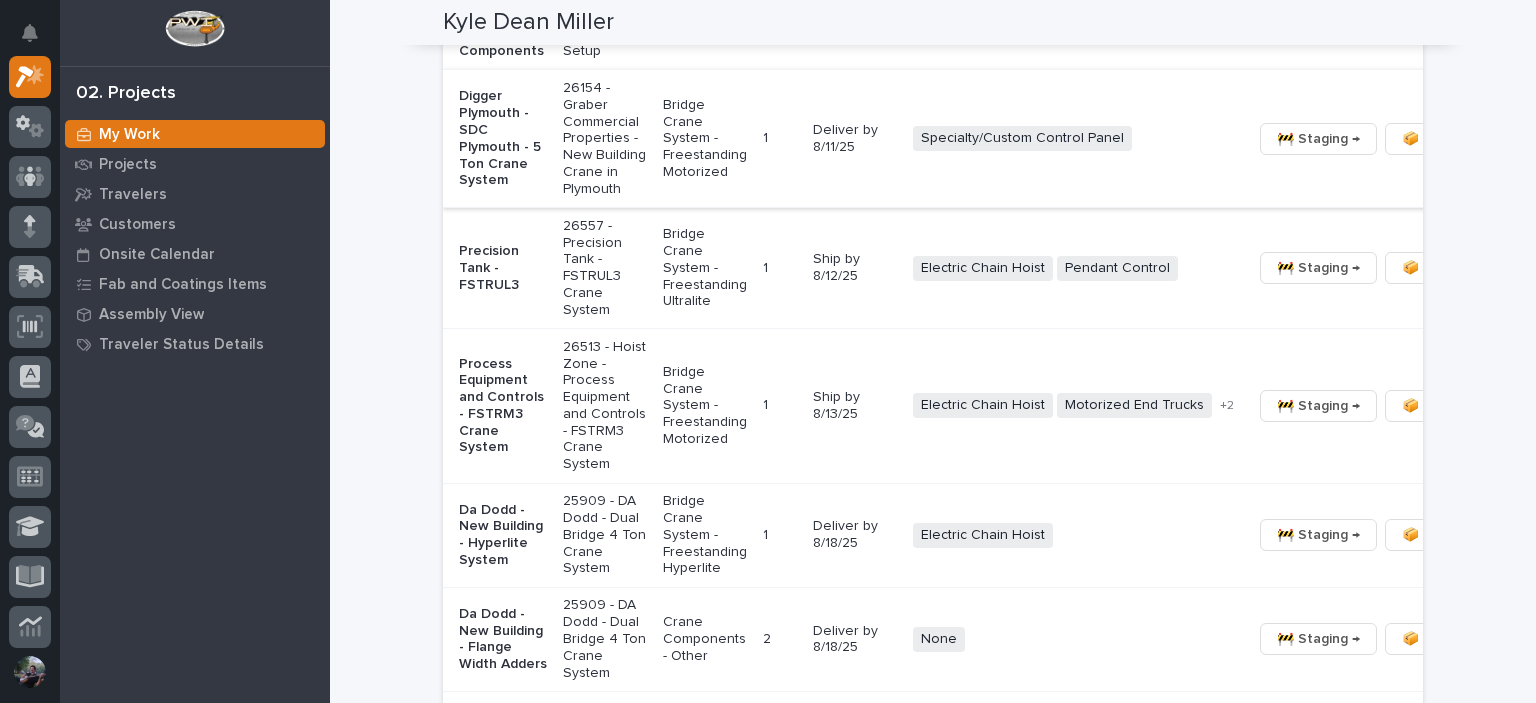 scroll, scrollTop: 1604, scrollLeft: 0, axis: vertical 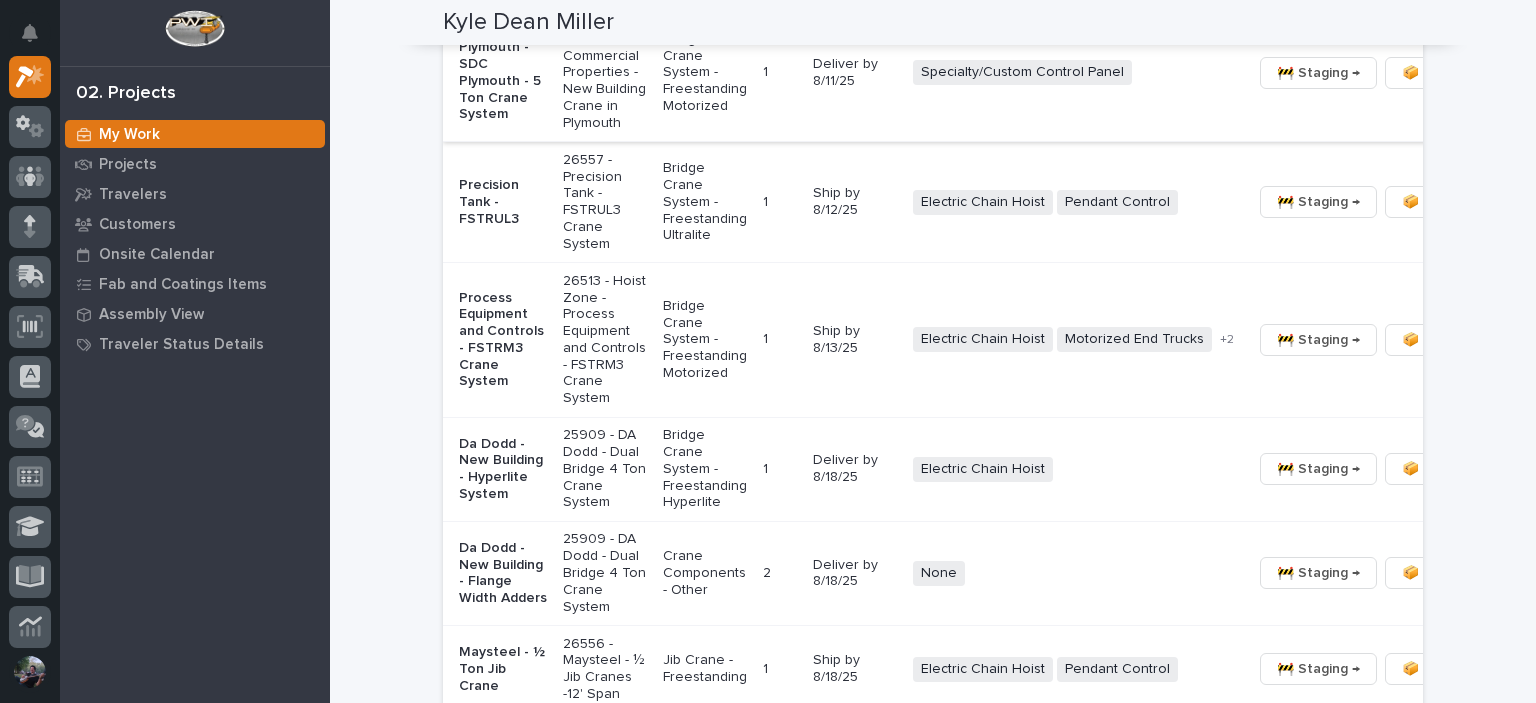 click on "Precision Tank - FSTRUL3" at bounding box center [503, 202] 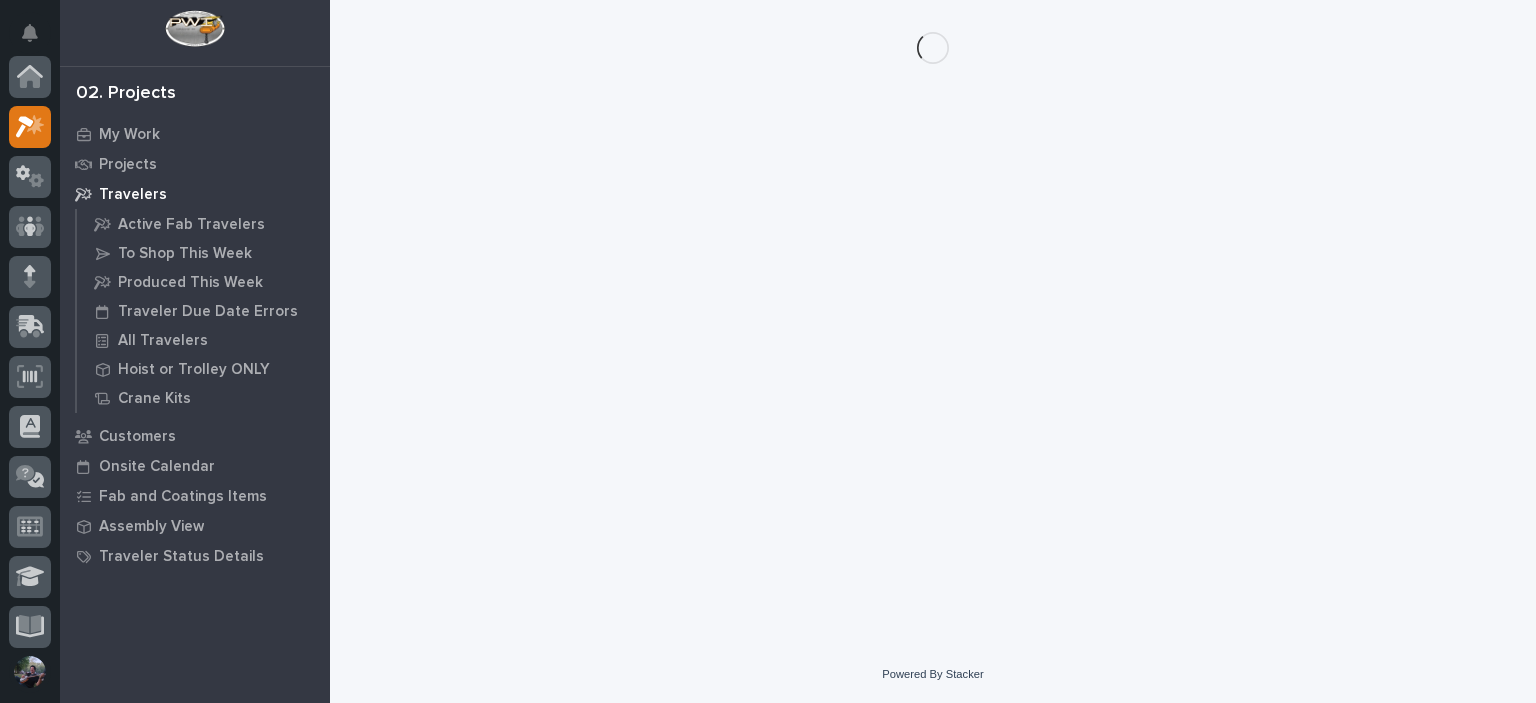 scroll, scrollTop: 50, scrollLeft: 0, axis: vertical 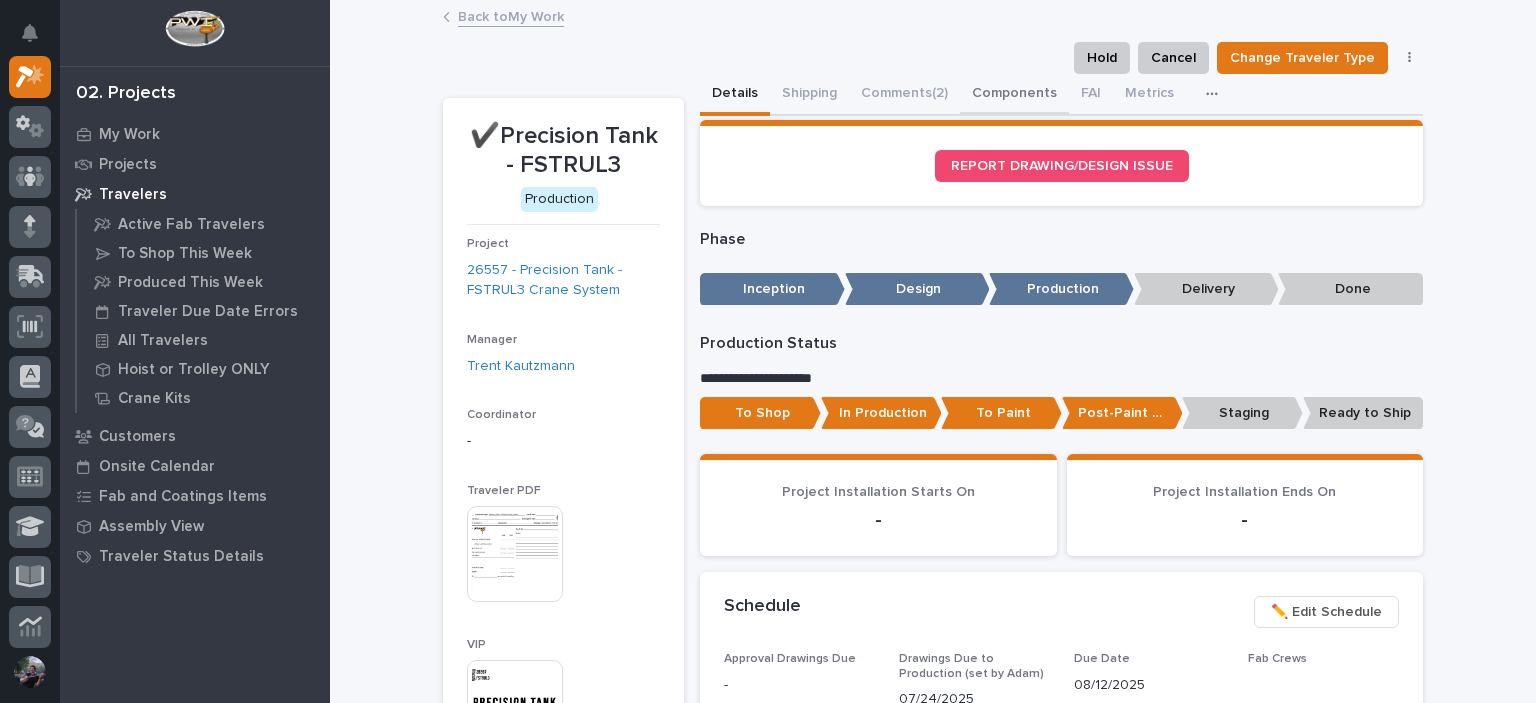 click on "Components" at bounding box center [1014, 95] 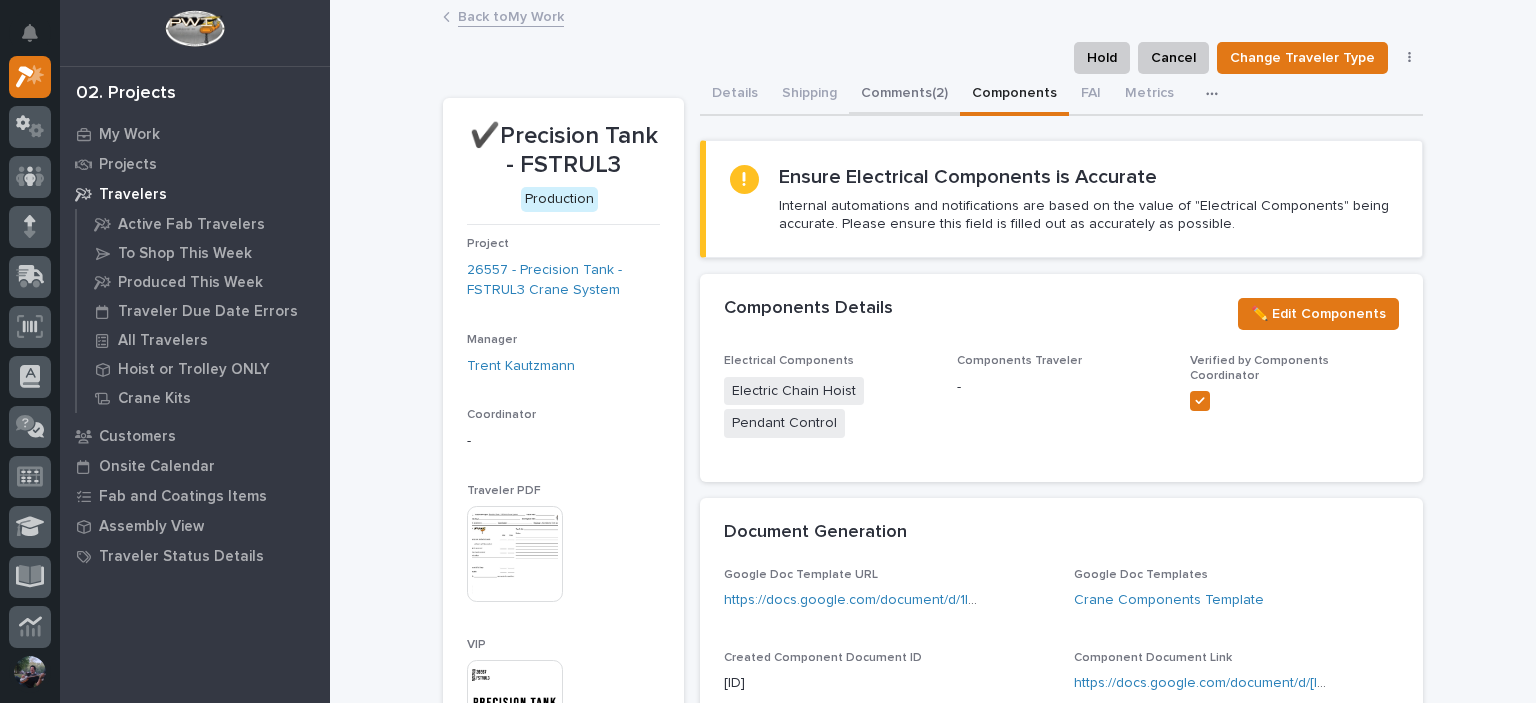 click on "Comments  (2)" at bounding box center (904, 95) 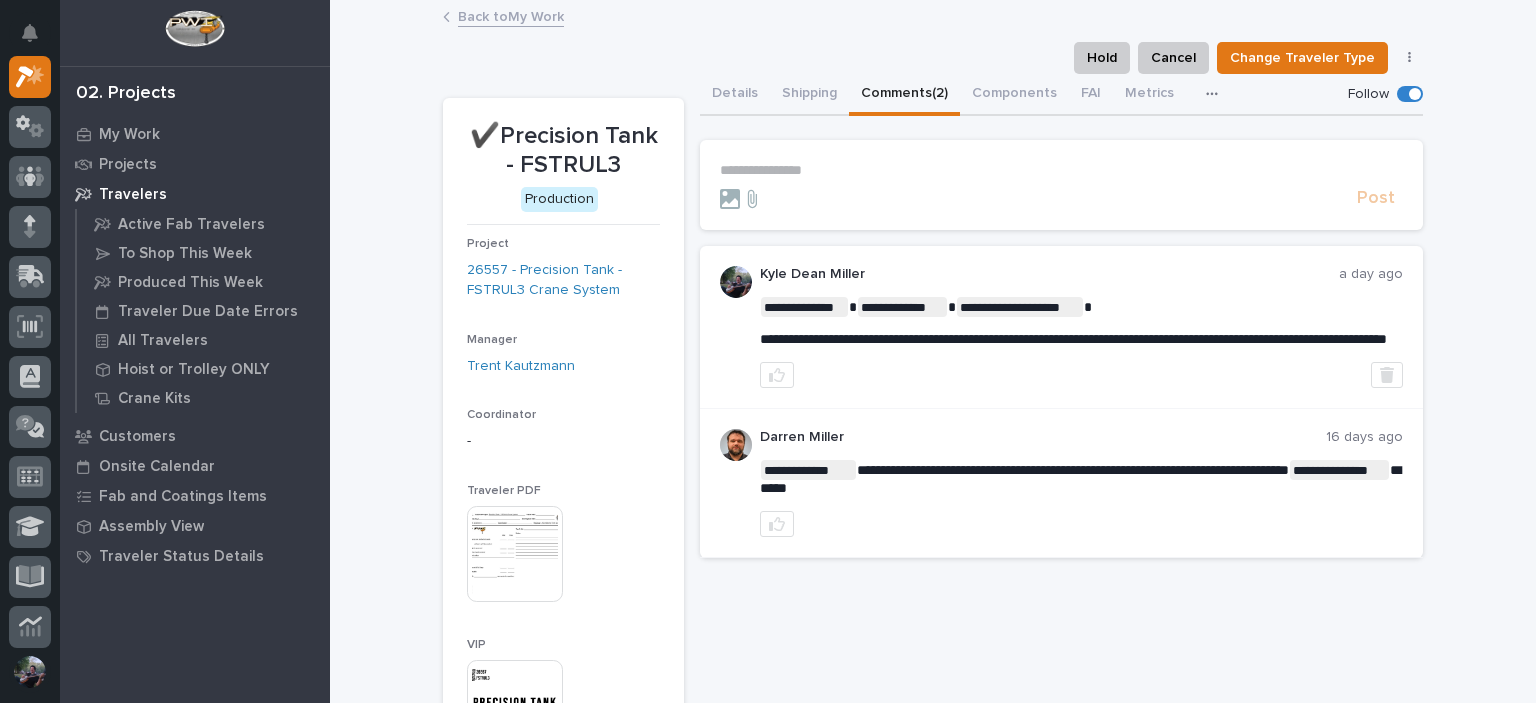 click on "**********" at bounding box center (1061, 170) 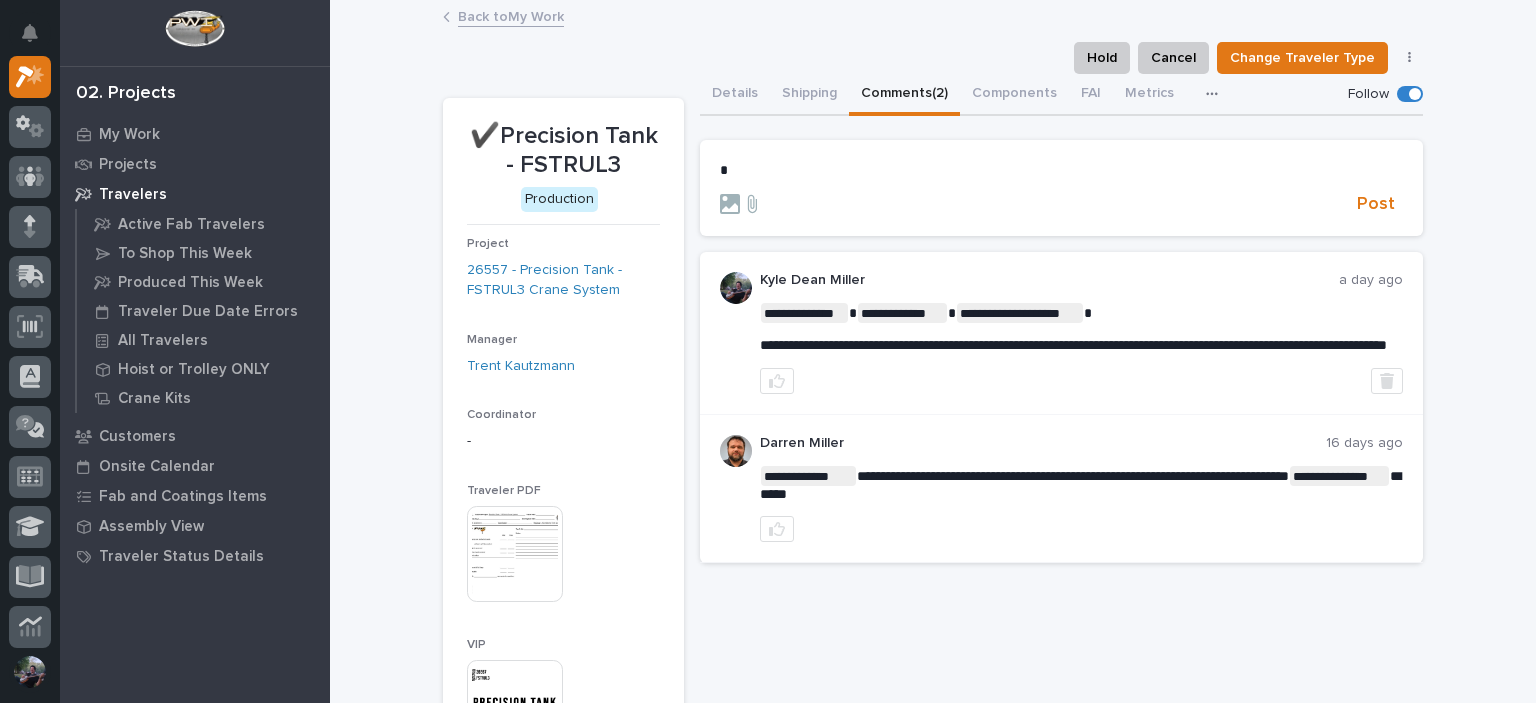 type 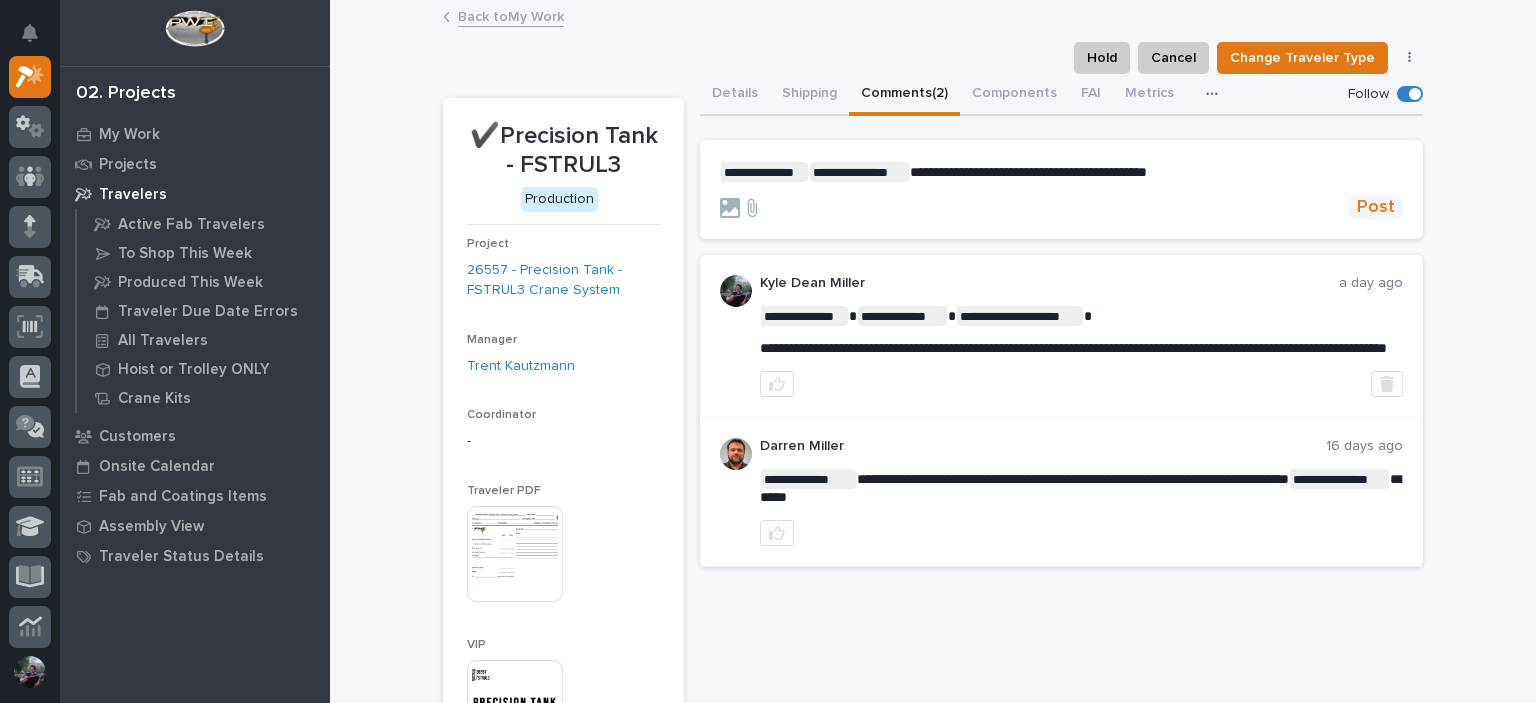 click on "Post" at bounding box center [1376, 207] 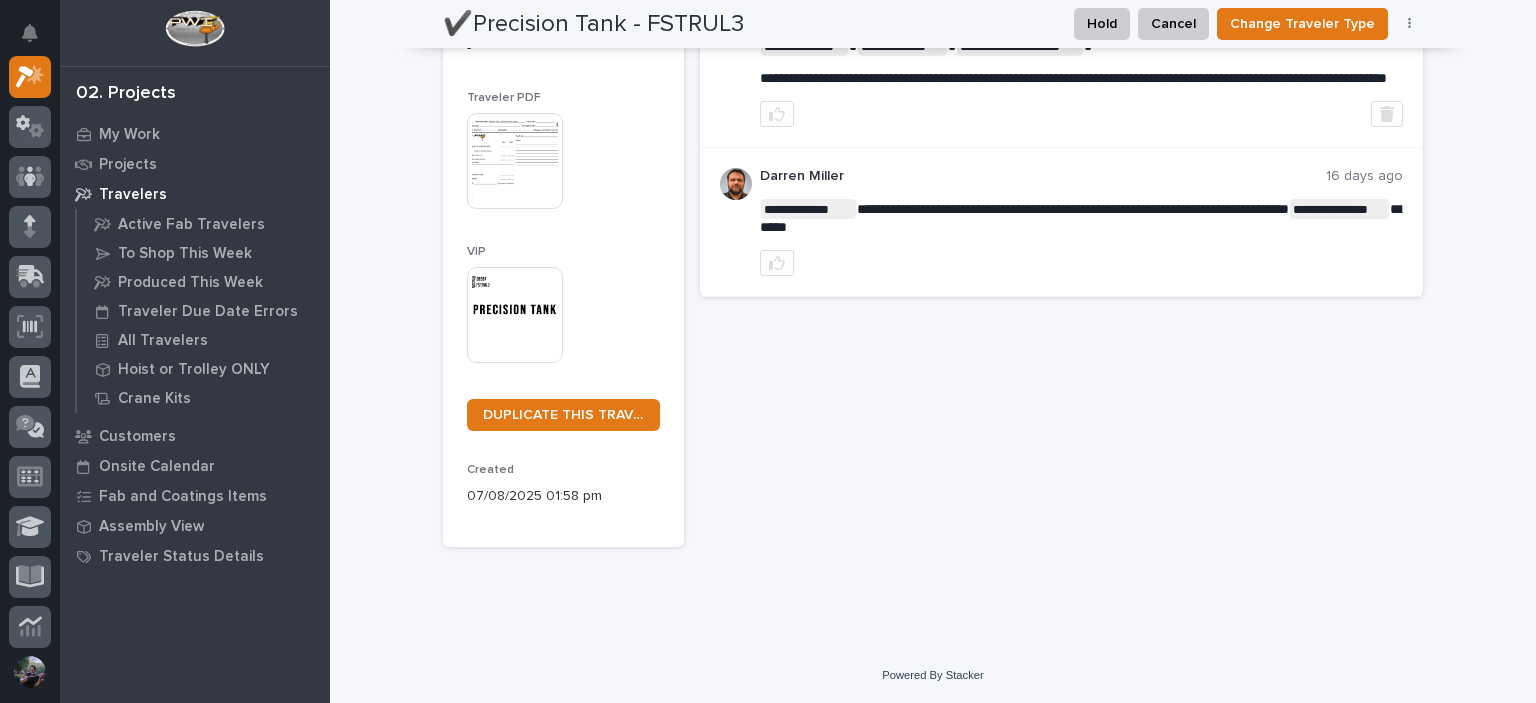 scroll, scrollTop: 0, scrollLeft: 0, axis: both 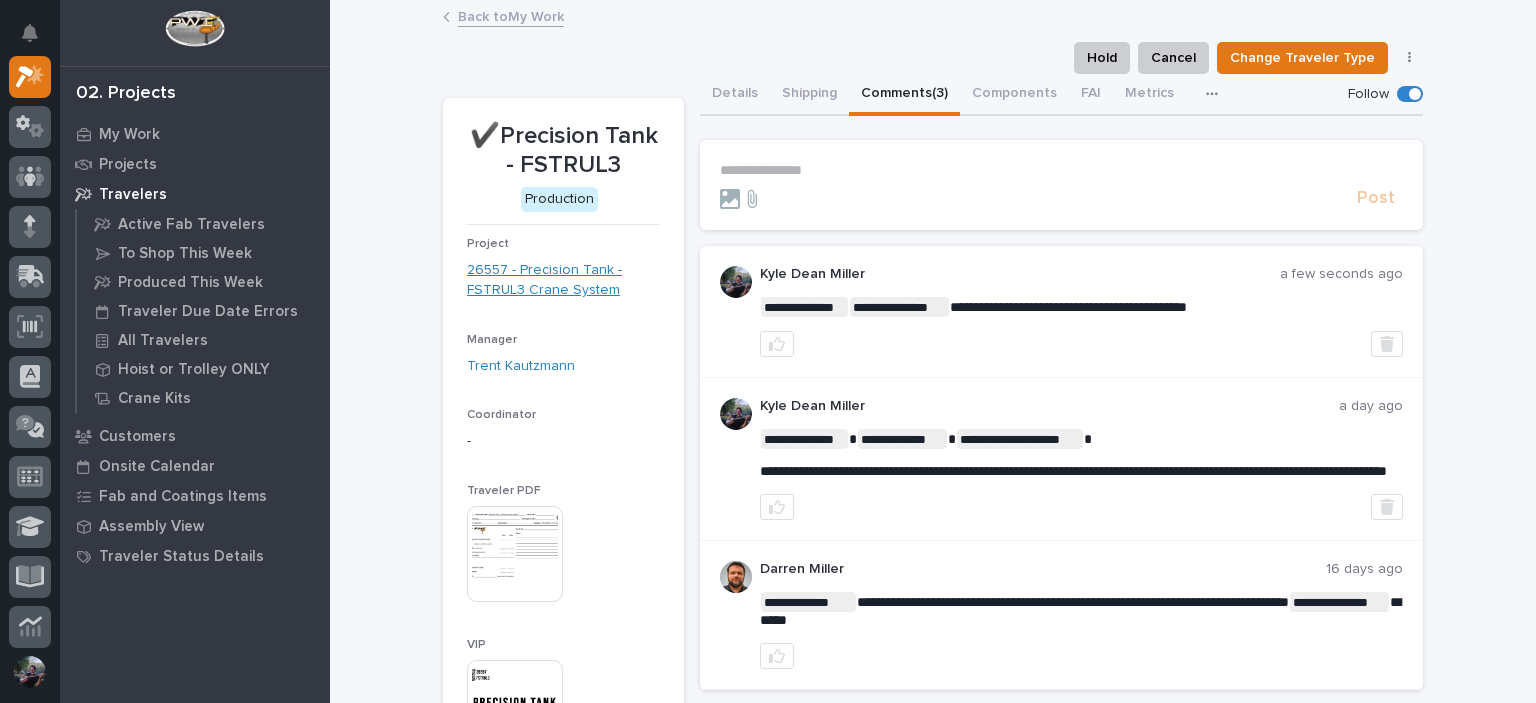 click on "26557 - Precision Tank - FSTRUL3 Crane System" at bounding box center (563, 281) 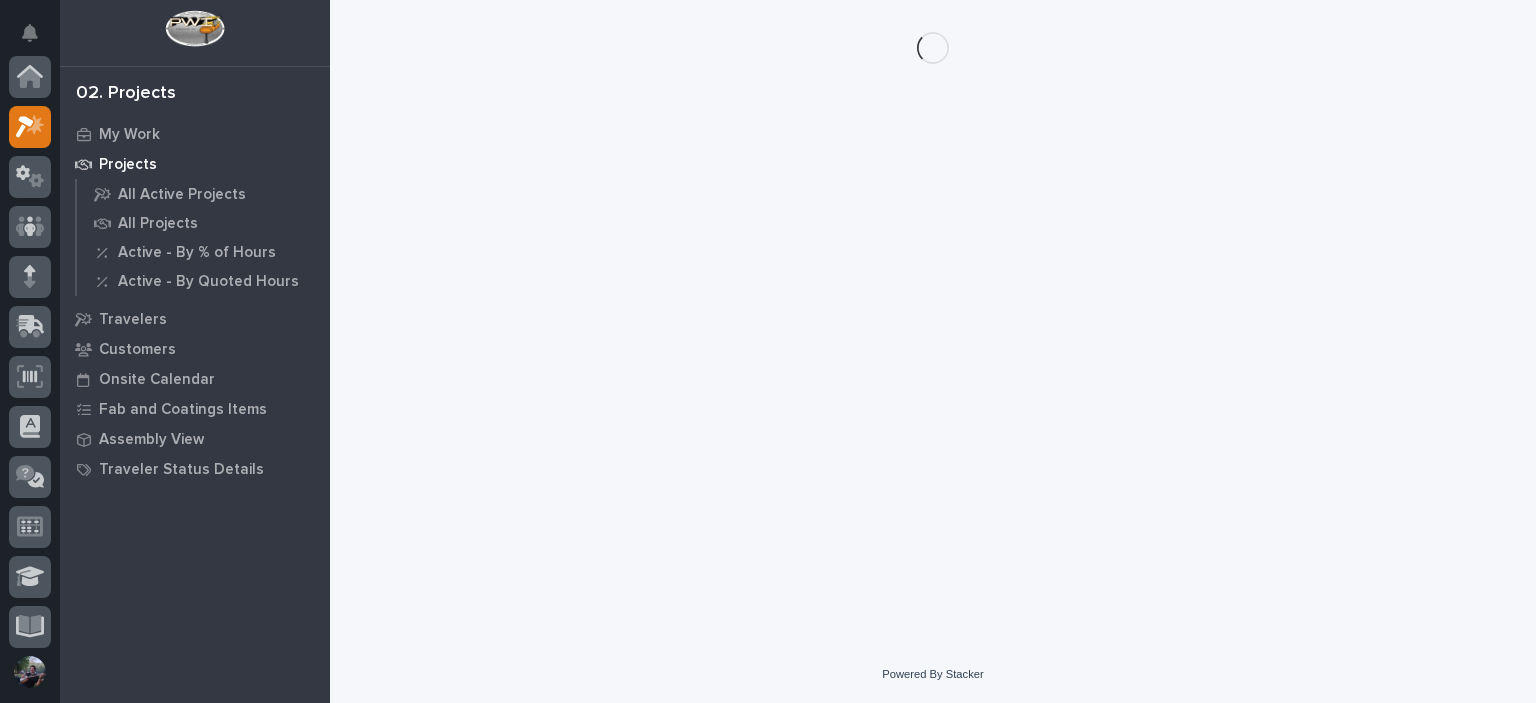 scroll, scrollTop: 50, scrollLeft: 0, axis: vertical 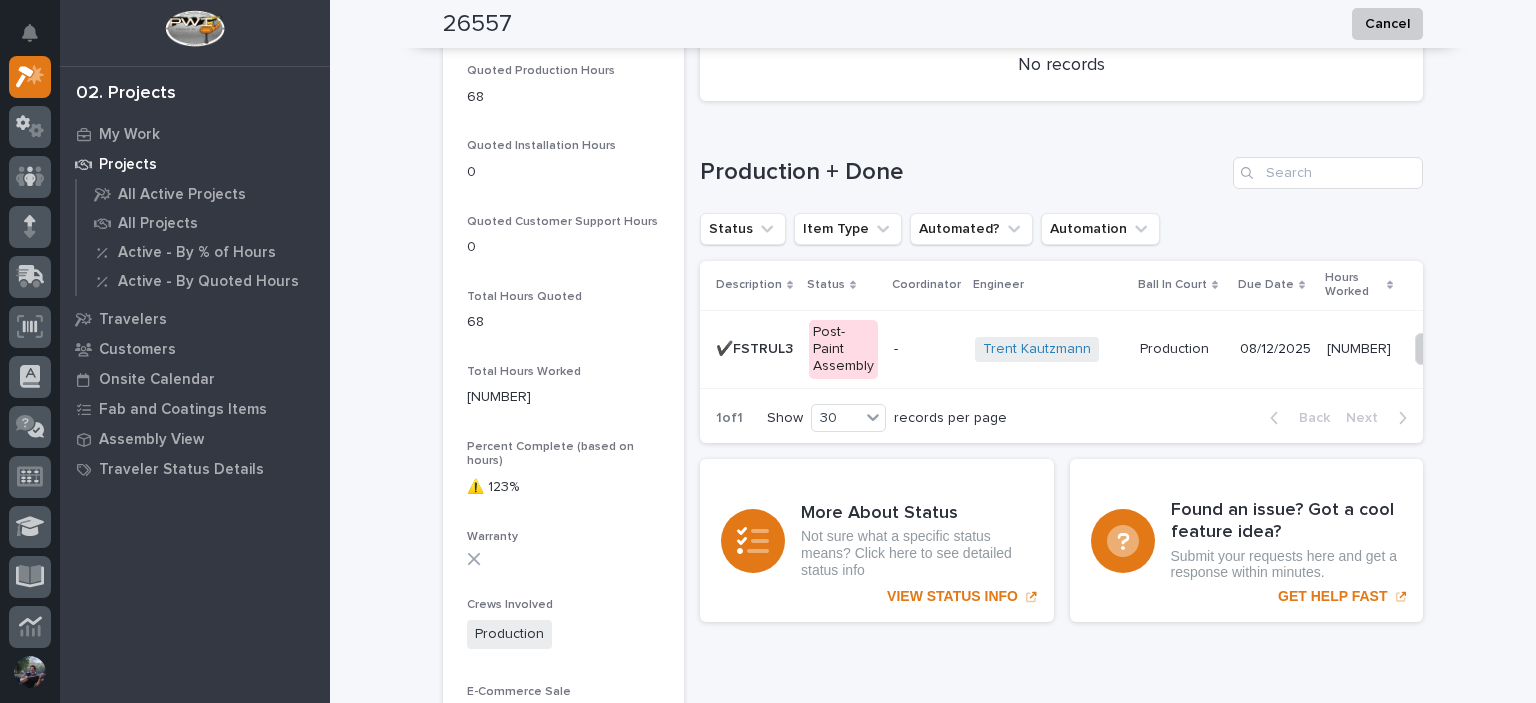 click on "Loading... Saving… Production + Done Status Item Type Automated? Automation Description Status Coordinator Engineer Ball In Court Due Date Hours Worked ✔️FSTRUL3 ✔️FSTRUL3   Post-Paint Assembly - Trent Kautzmann   + 0 Production Production   08/12/2025 83.77 83.77   Hold 1  of  1 Show 30 records per page Back Next" at bounding box center (1061, 288) 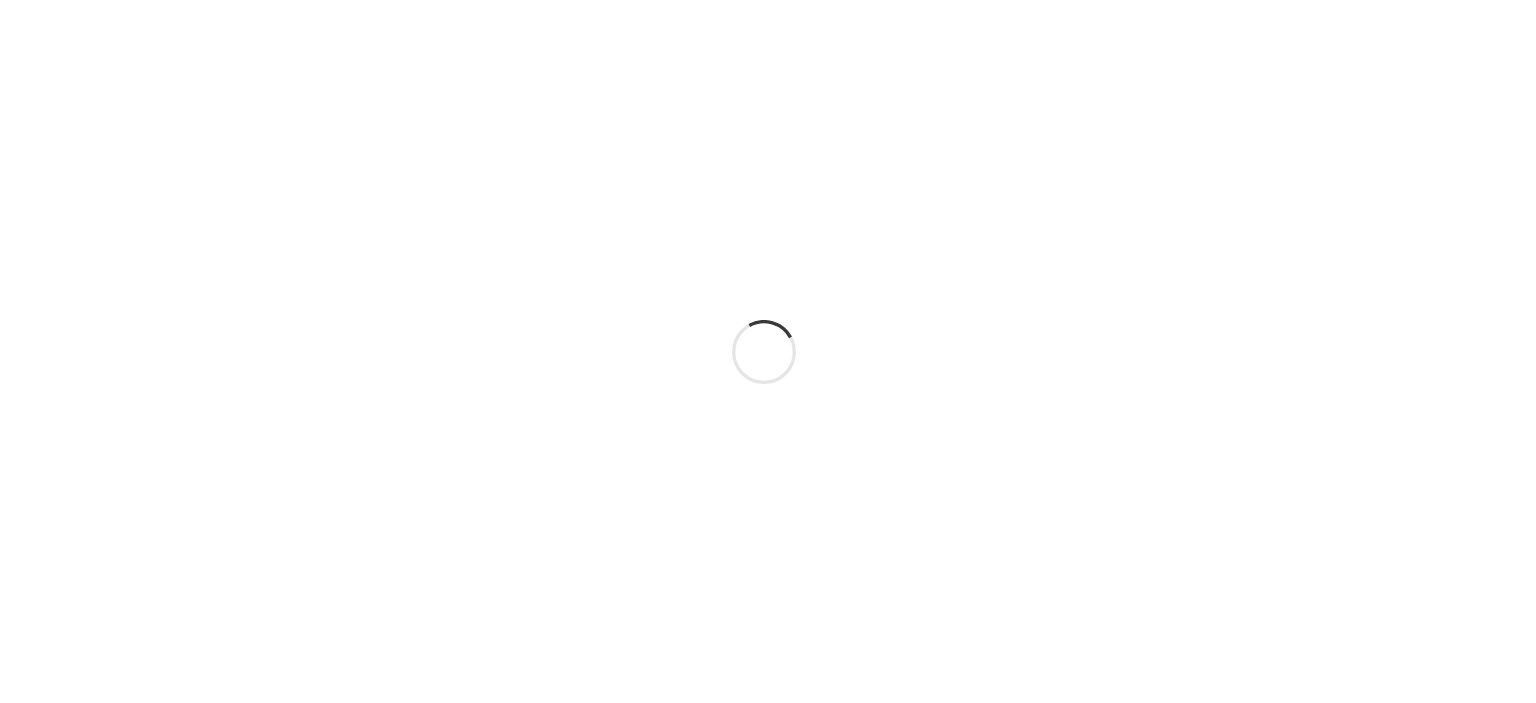 scroll, scrollTop: 0, scrollLeft: 0, axis: both 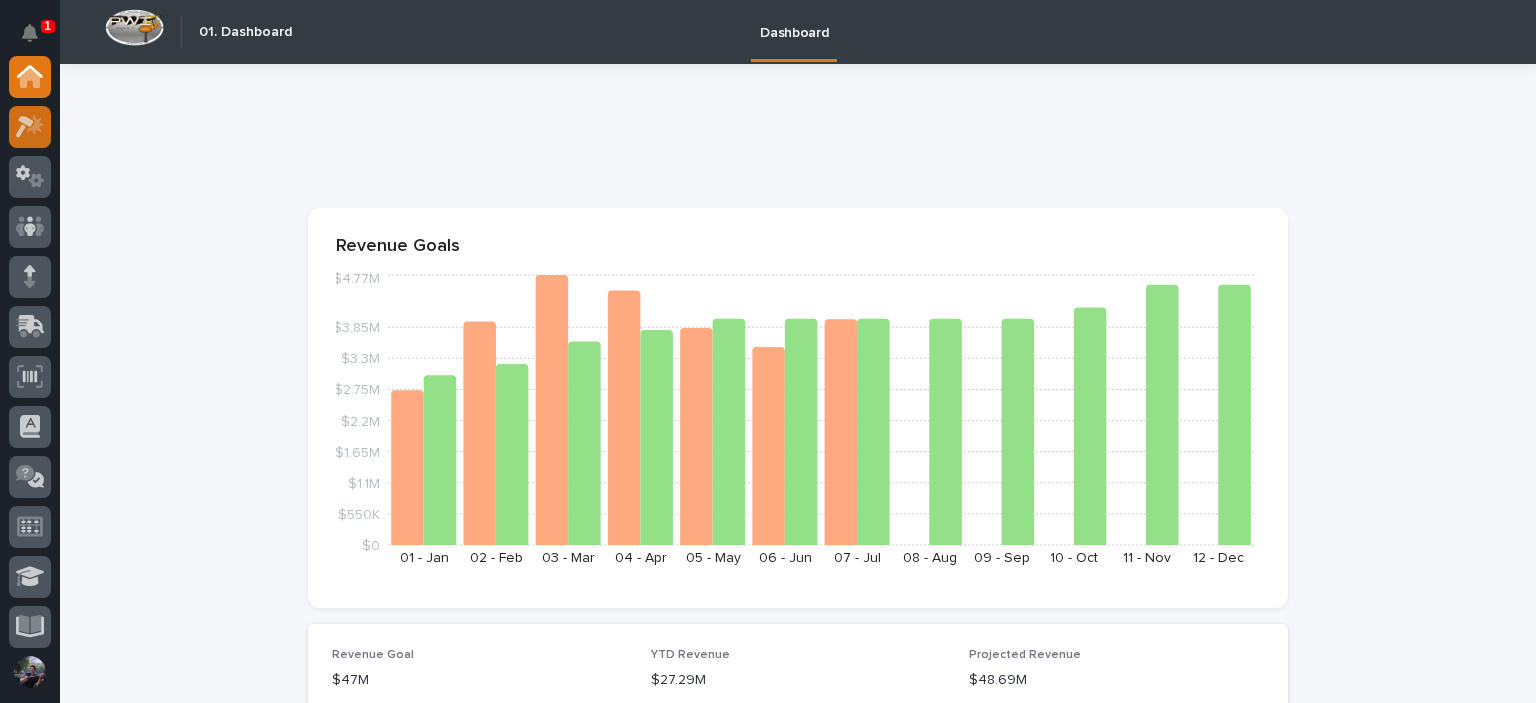 click 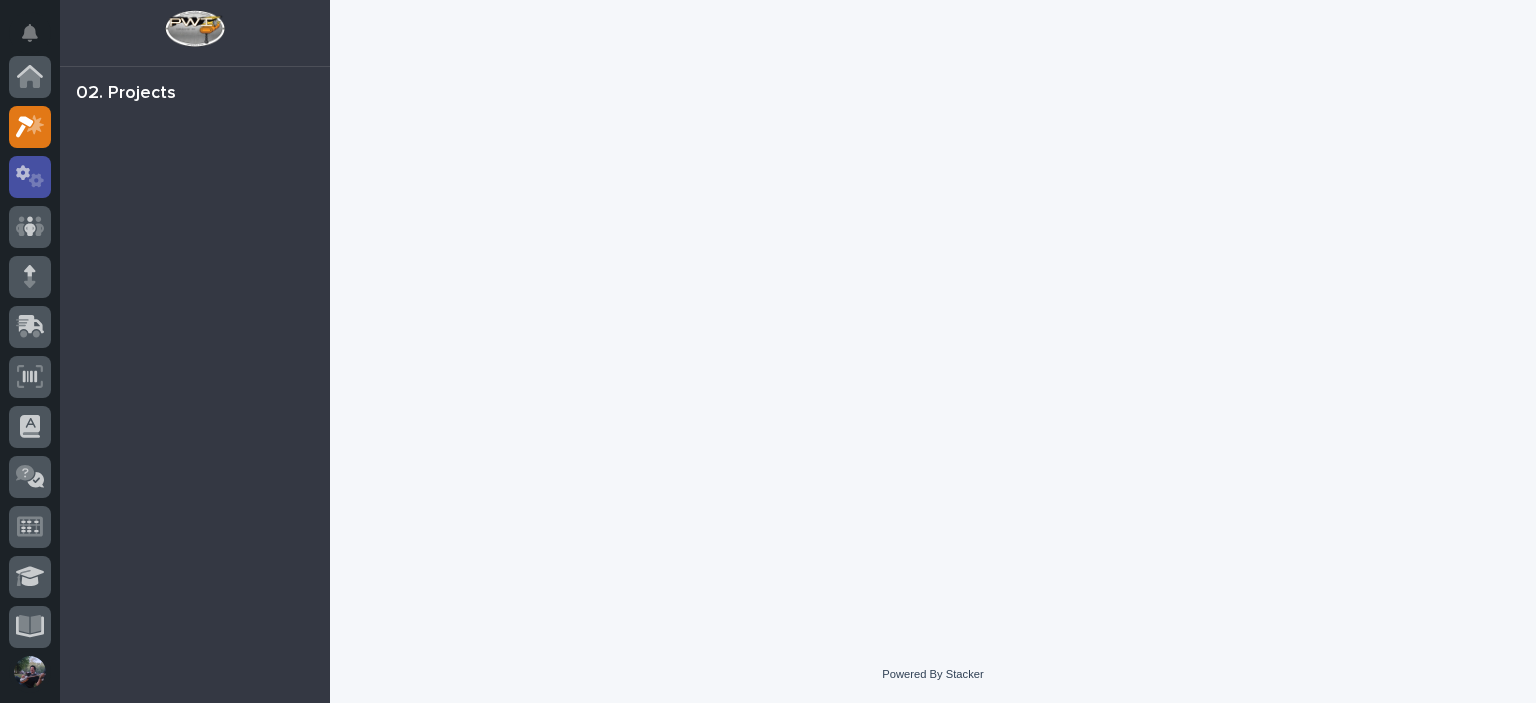 scroll, scrollTop: 50, scrollLeft: 0, axis: vertical 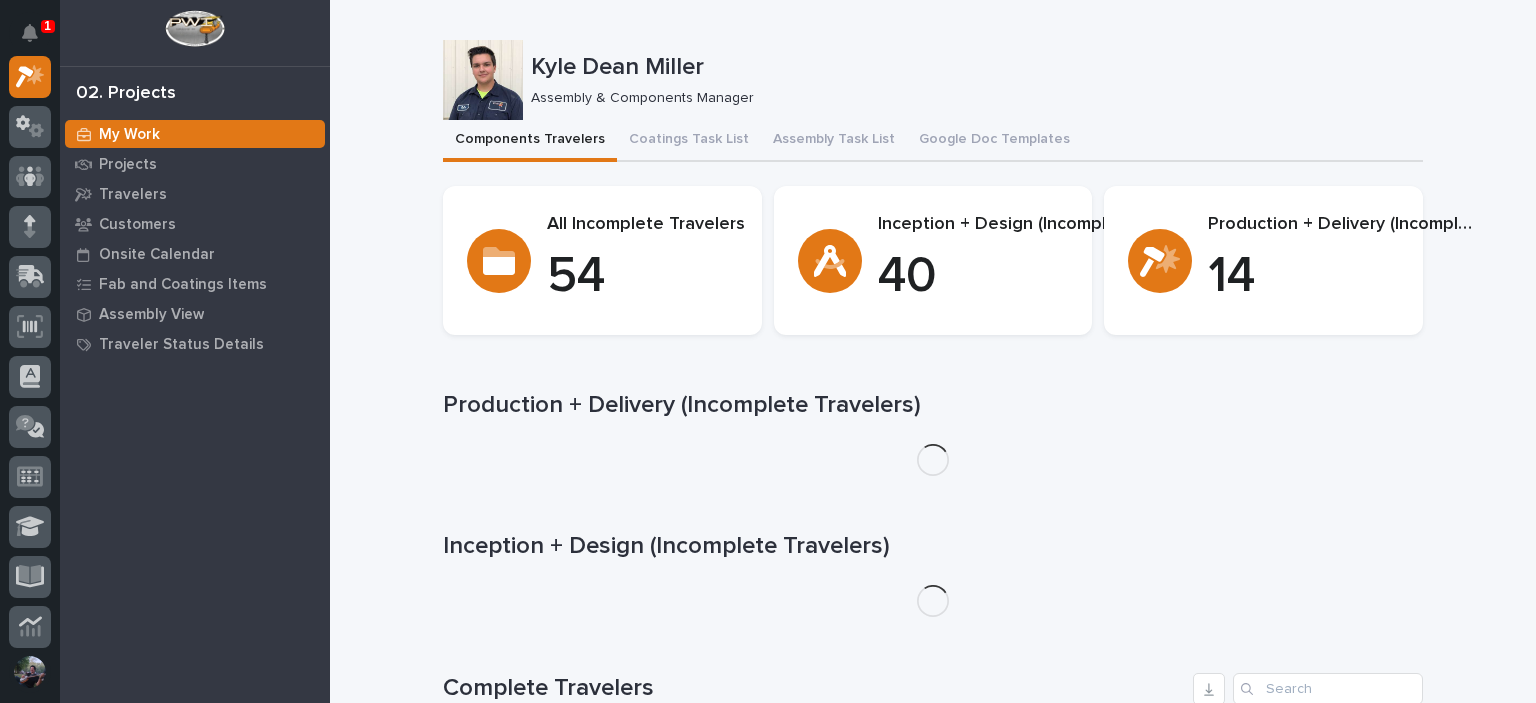 click on "Assembly Task List" at bounding box center [834, 141] 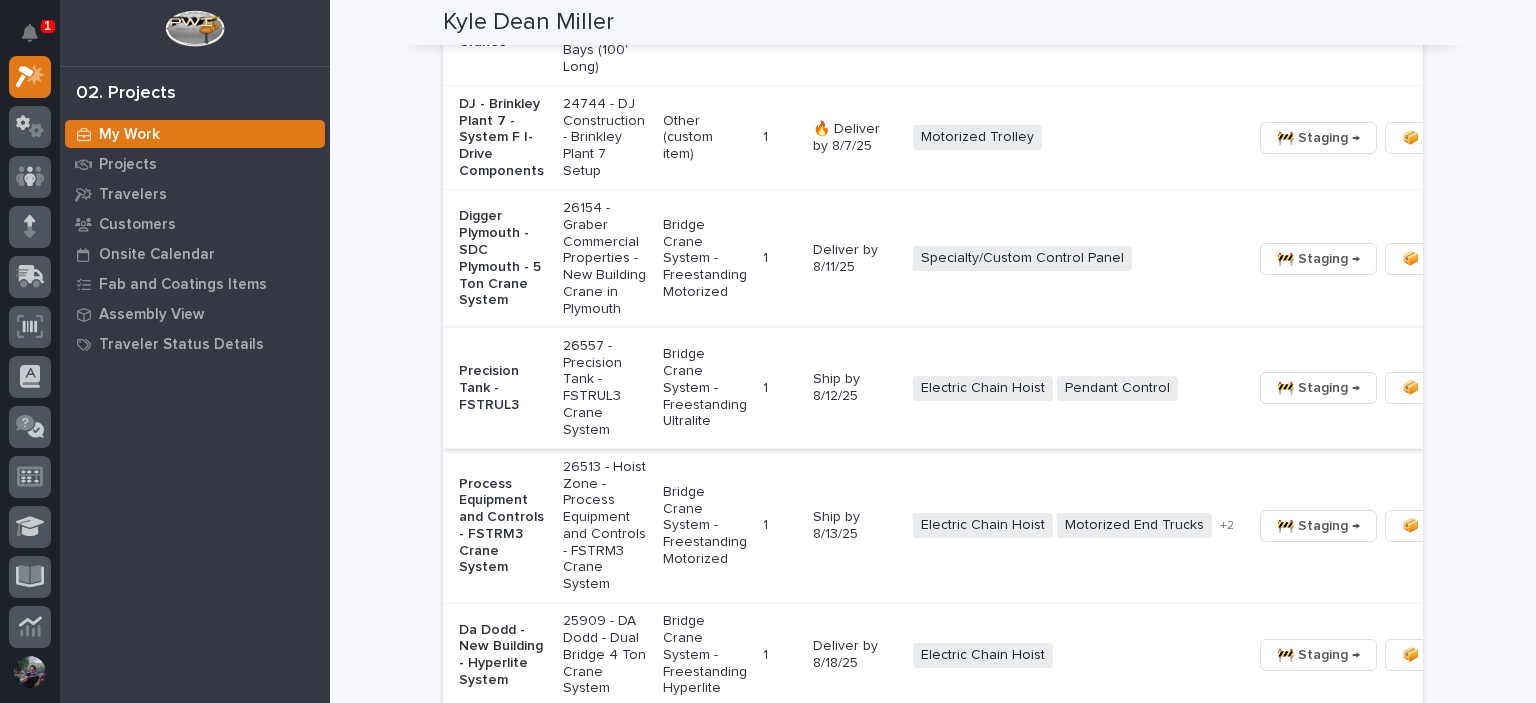 scroll, scrollTop: 1400, scrollLeft: 0, axis: vertical 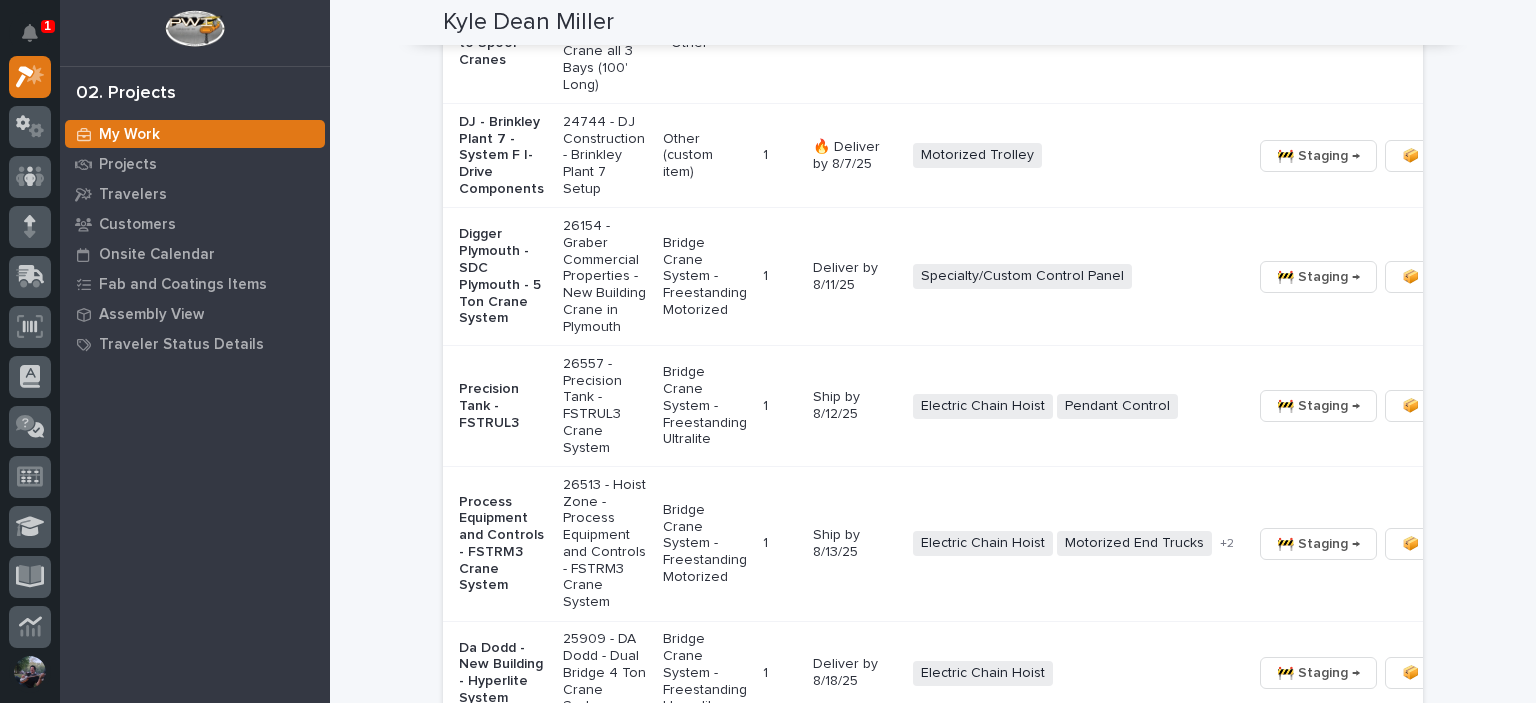 click on "26154 - Graber Commercial Properties - New Building Crane in Plymouth" at bounding box center (605, 277) 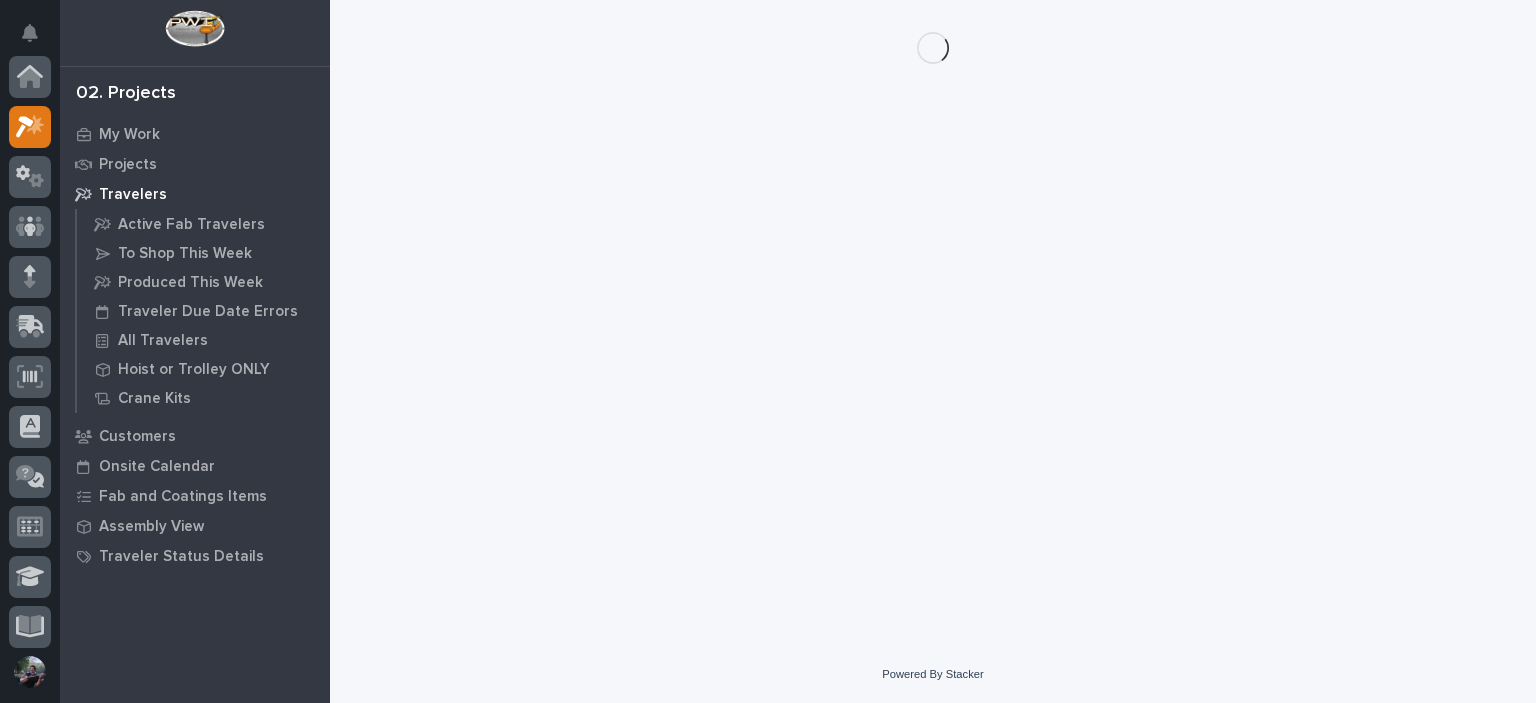 scroll, scrollTop: 0, scrollLeft: 0, axis: both 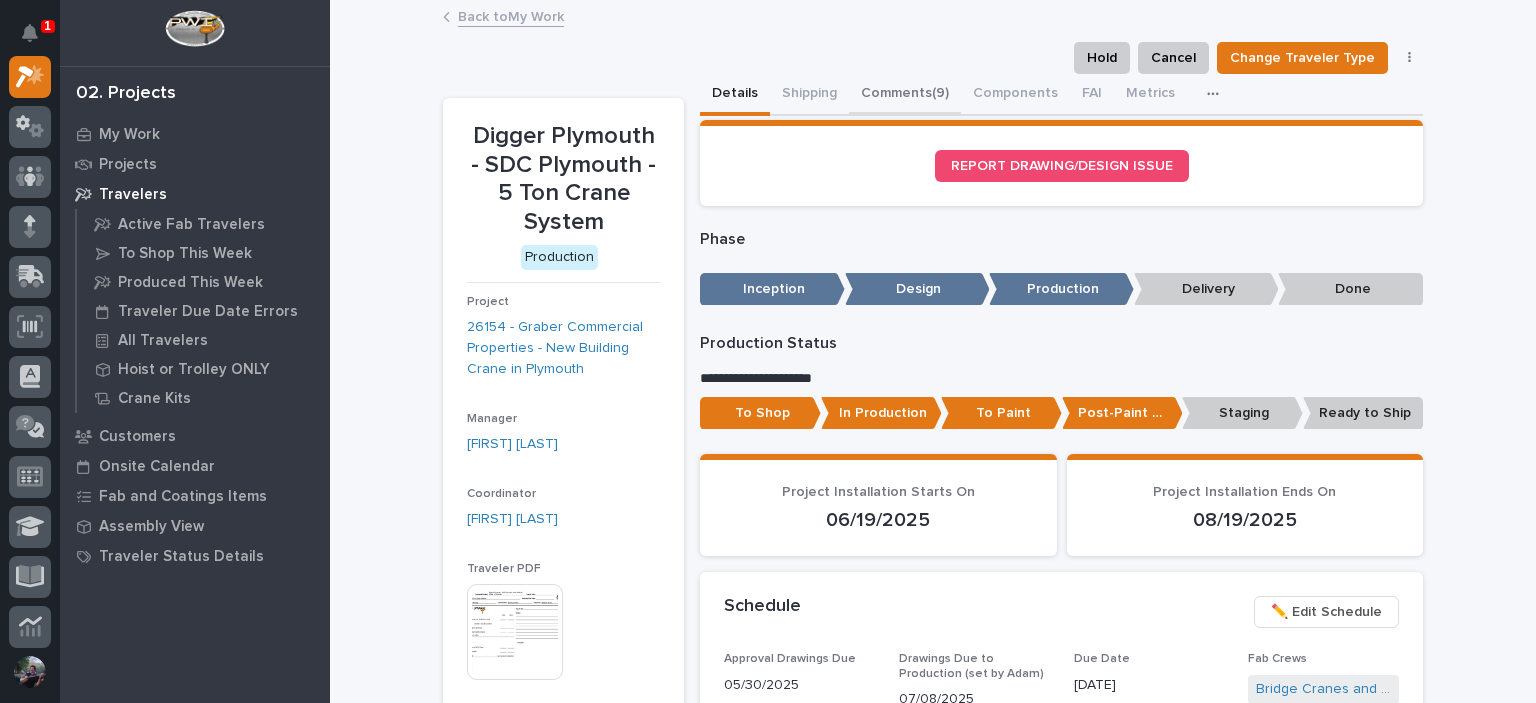 click on "Comments  (9)" at bounding box center [905, 95] 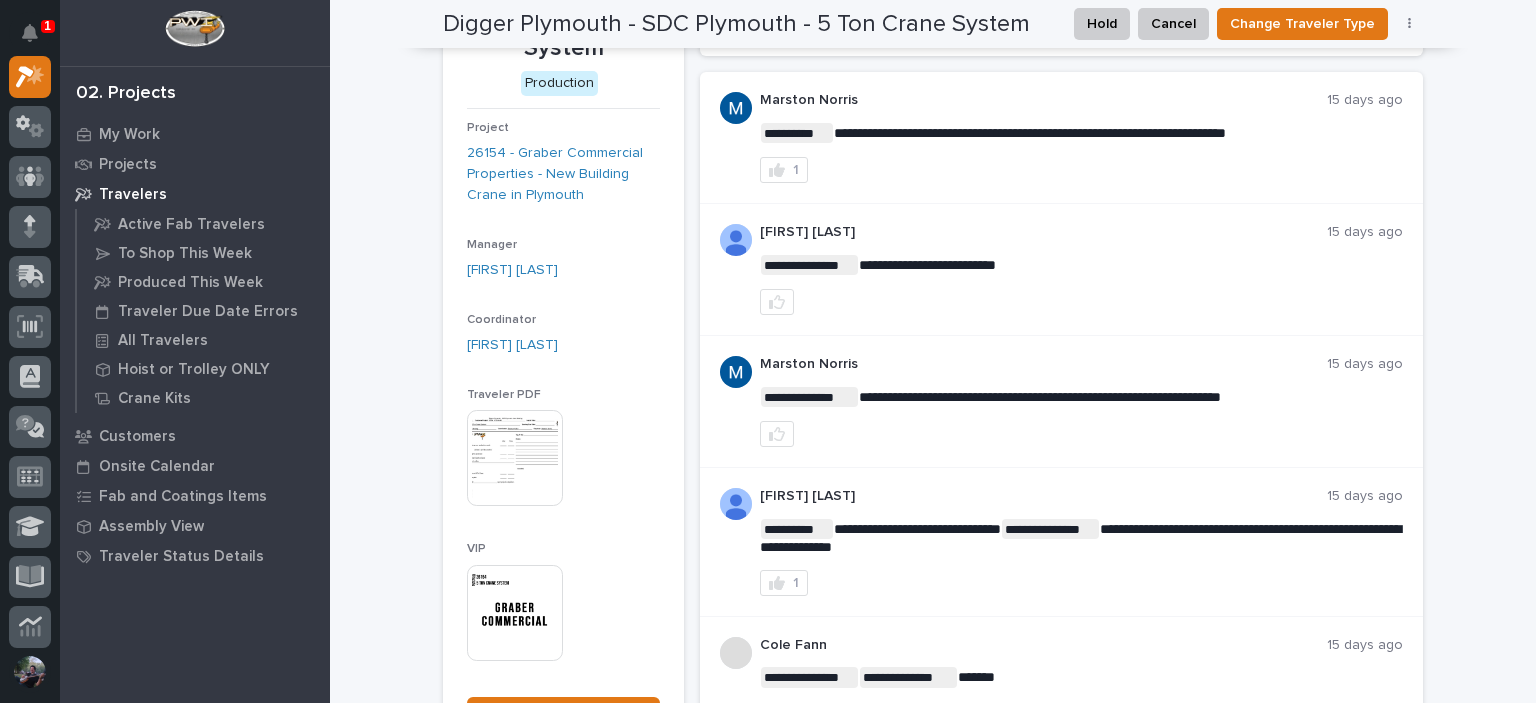 scroll, scrollTop: 0, scrollLeft: 0, axis: both 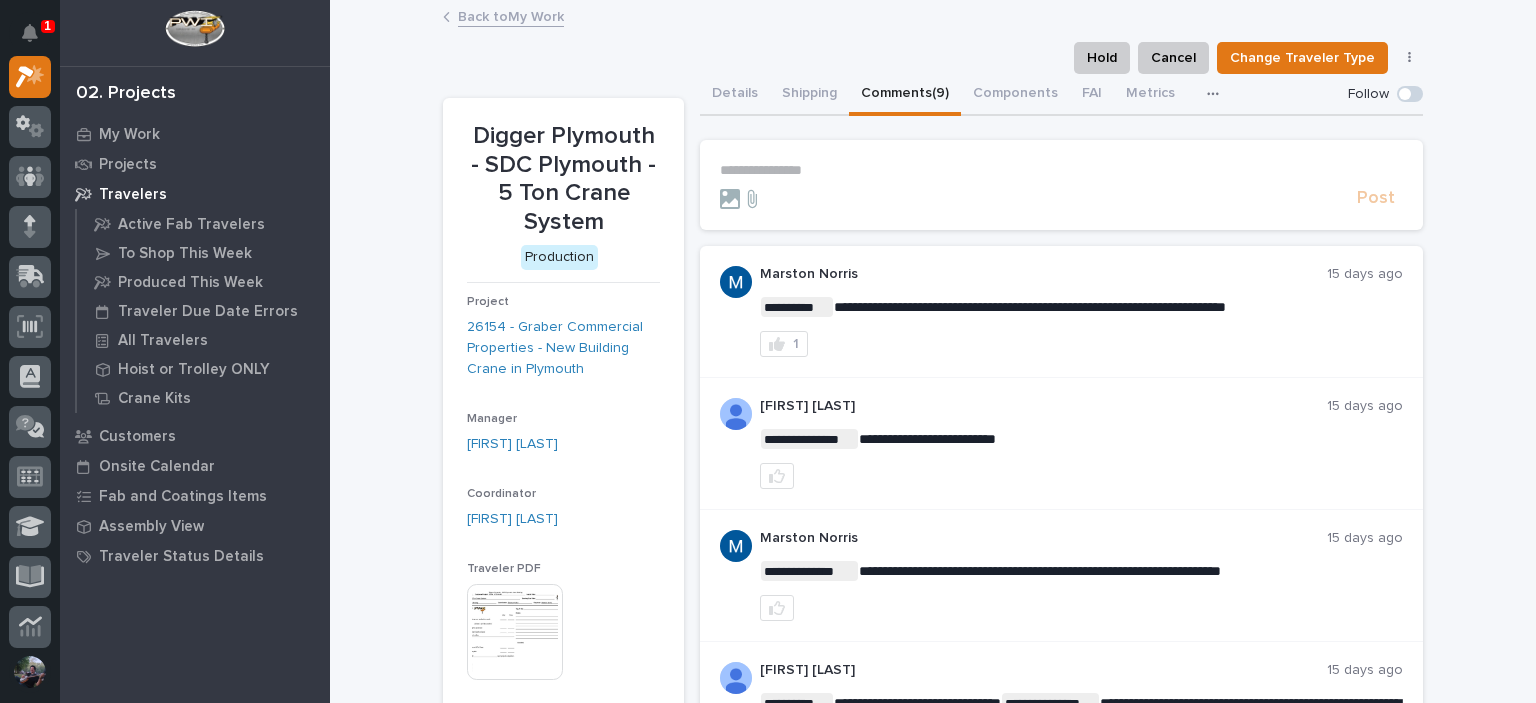 click on "**********" at bounding box center [1061, 170] 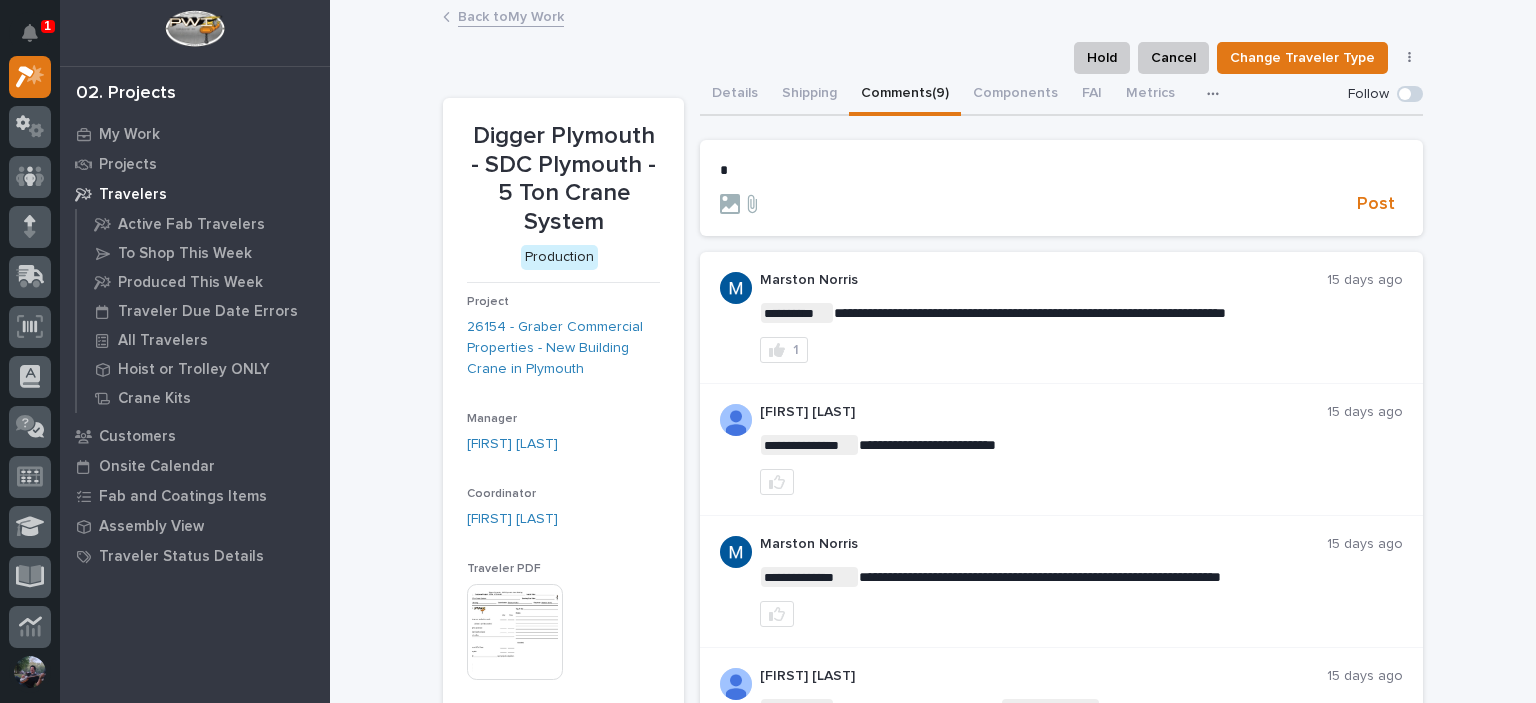 type 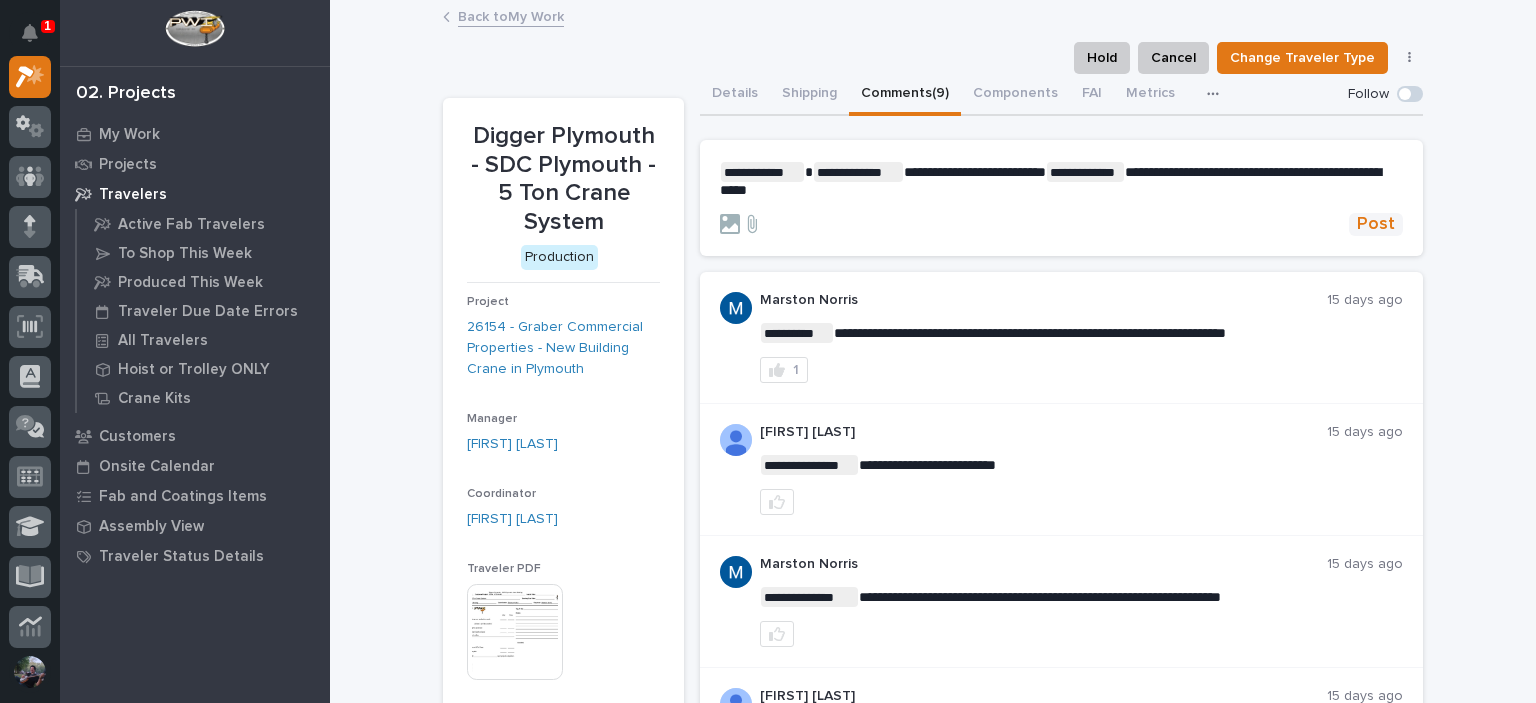 click on "Post" at bounding box center (1376, 224) 